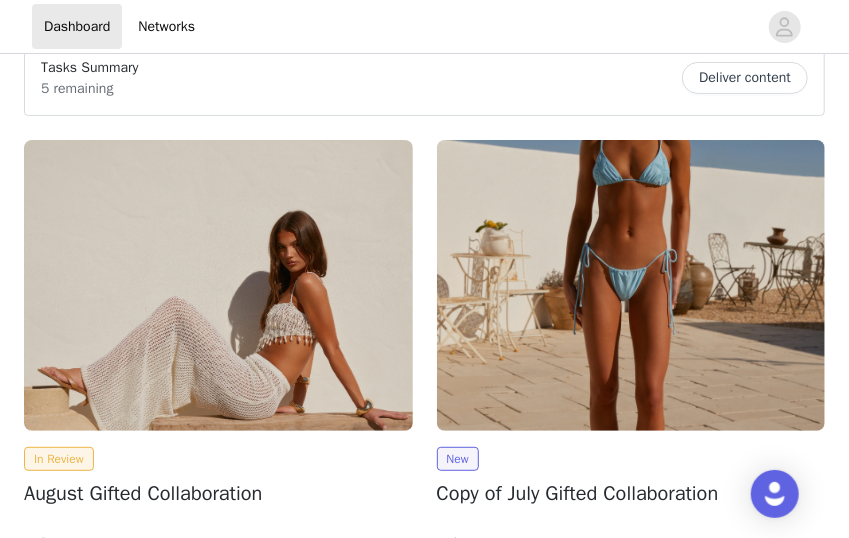 scroll, scrollTop: 94, scrollLeft: 0, axis: vertical 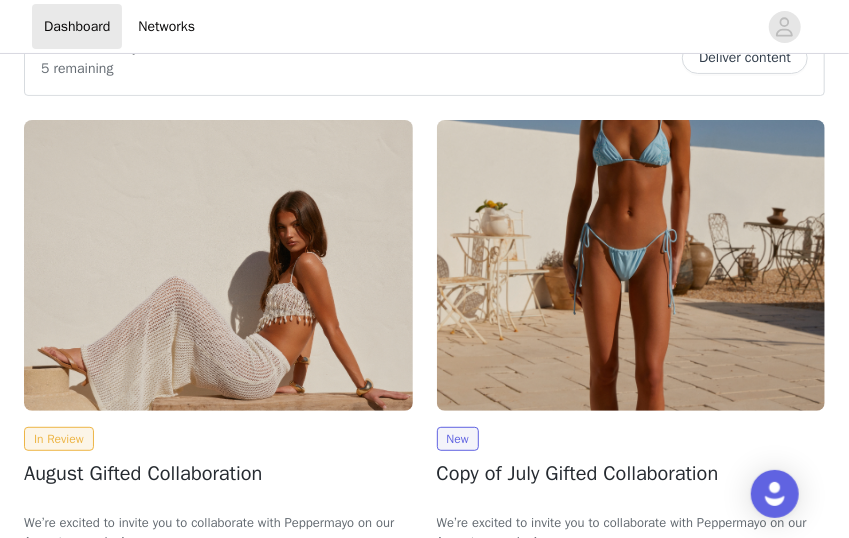 click at bounding box center [631, 265] 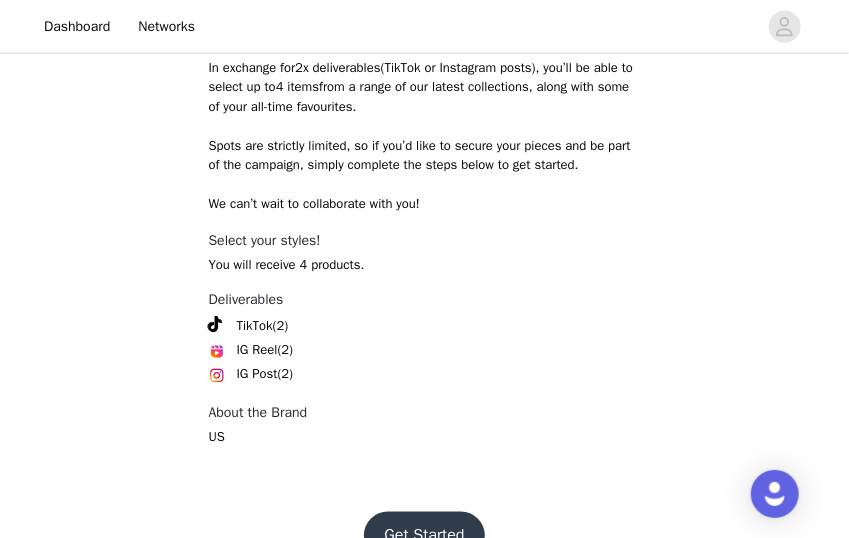 scroll, scrollTop: 976, scrollLeft: 0, axis: vertical 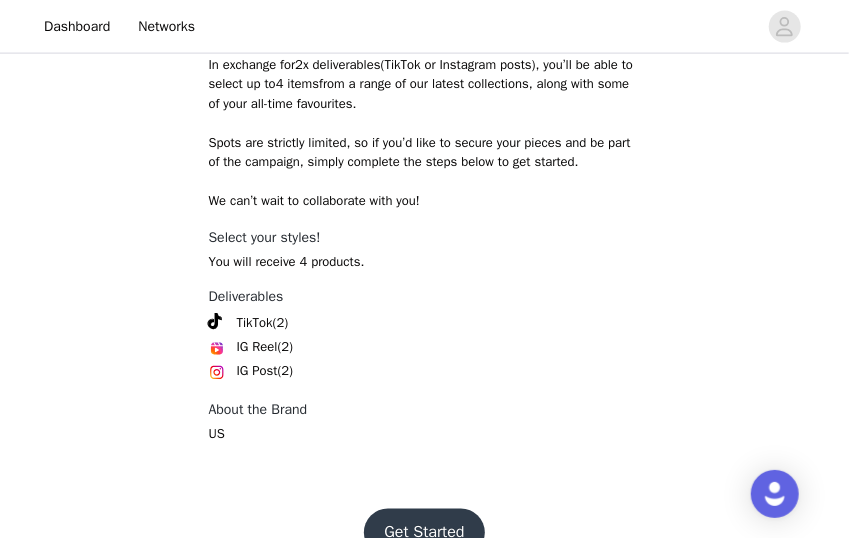 click on "Get Started" at bounding box center [424, 533] 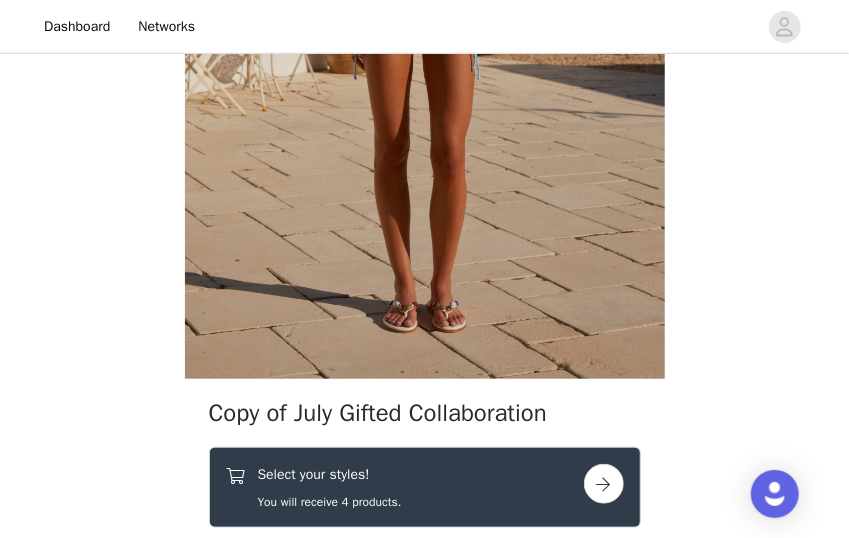 scroll, scrollTop: 445, scrollLeft: 0, axis: vertical 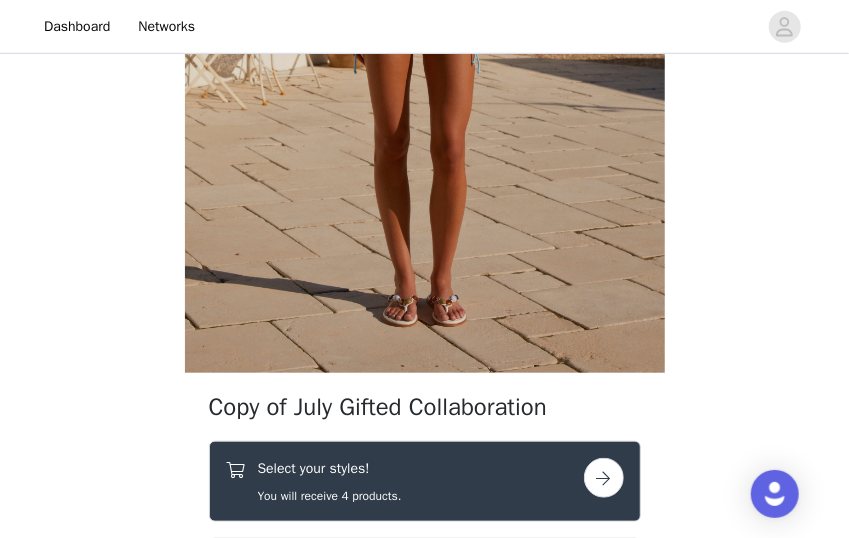click on "Select your styles!   You will receive 4 products." at bounding box center [330, 481] 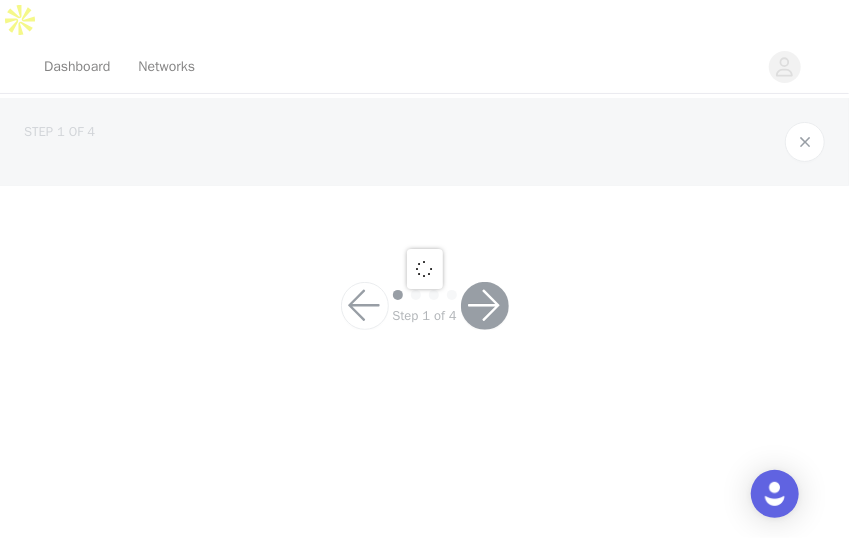 scroll, scrollTop: 0, scrollLeft: 0, axis: both 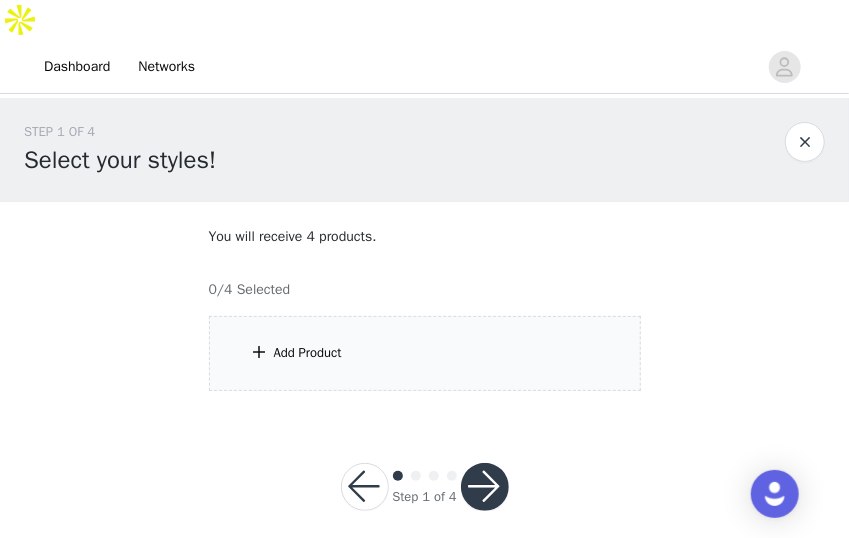 click on "Add Product" at bounding box center [425, 353] 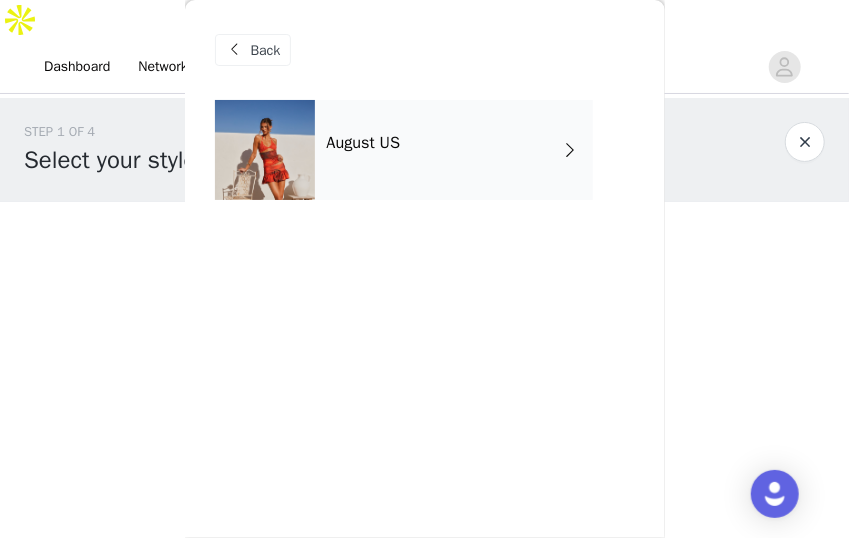 click on "August US" at bounding box center [454, 150] 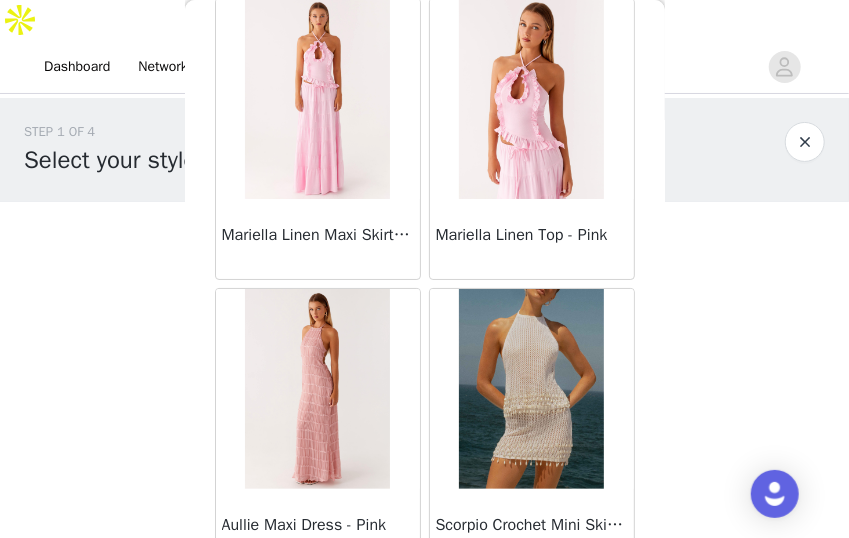 scroll, scrollTop: 2522, scrollLeft: 0, axis: vertical 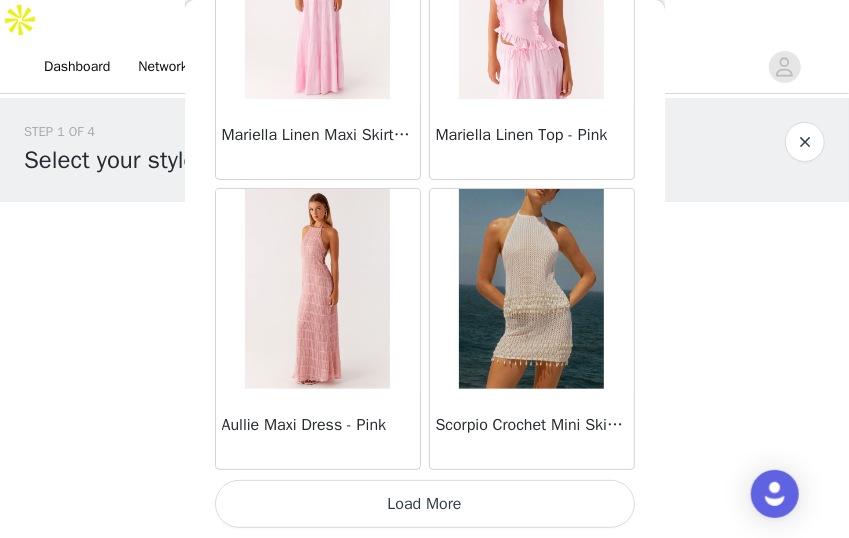 click on "Load More" at bounding box center (425, 504) 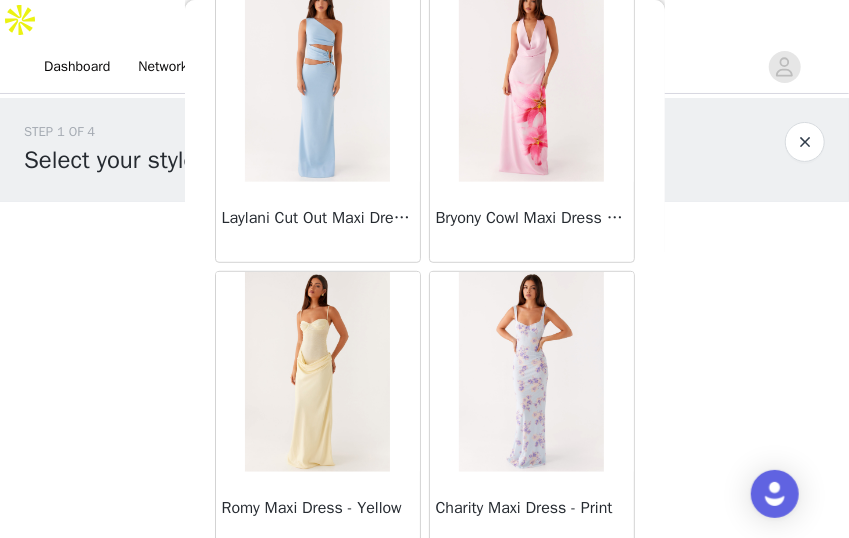 scroll, scrollTop: 5422, scrollLeft: 0, axis: vertical 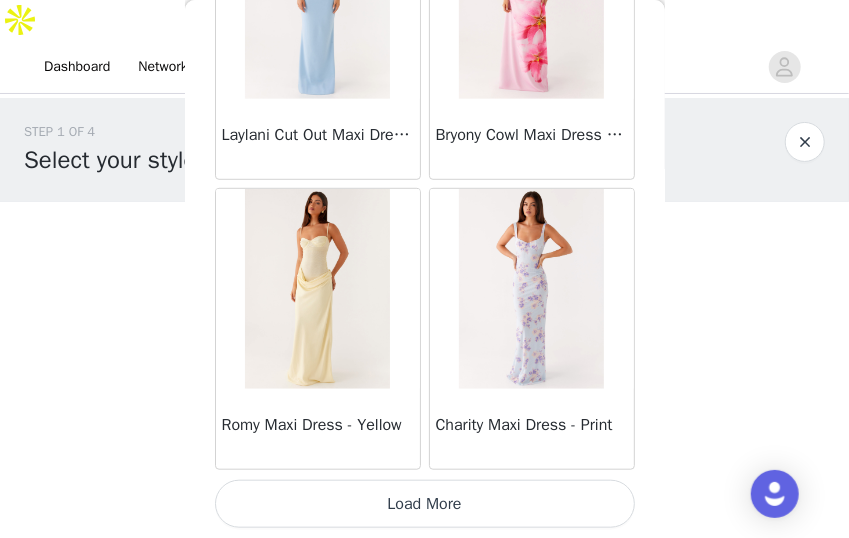 click on "Load More" at bounding box center [425, 504] 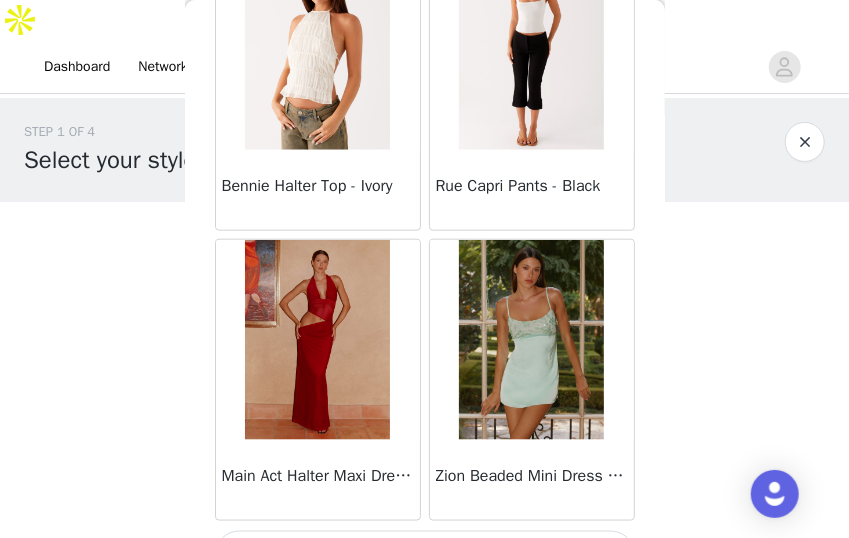 scroll, scrollTop: 8322, scrollLeft: 0, axis: vertical 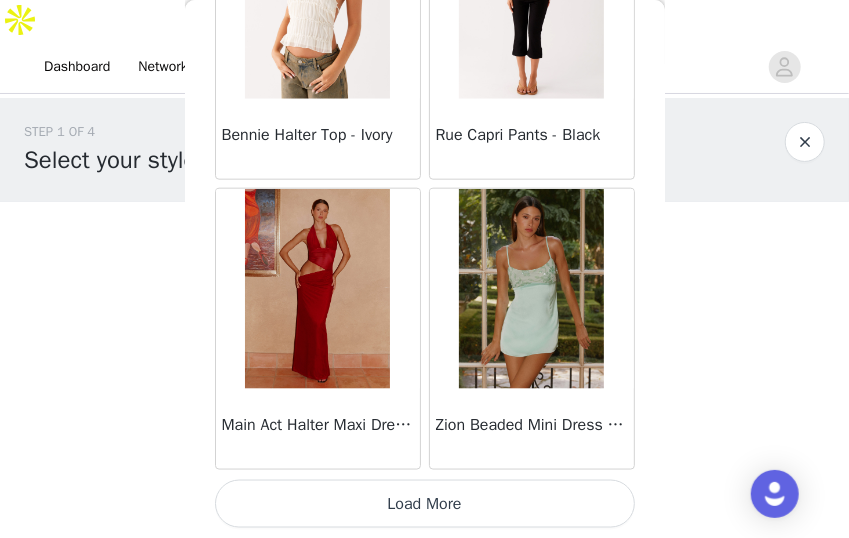 click on "Load More" at bounding box center (425, 504) 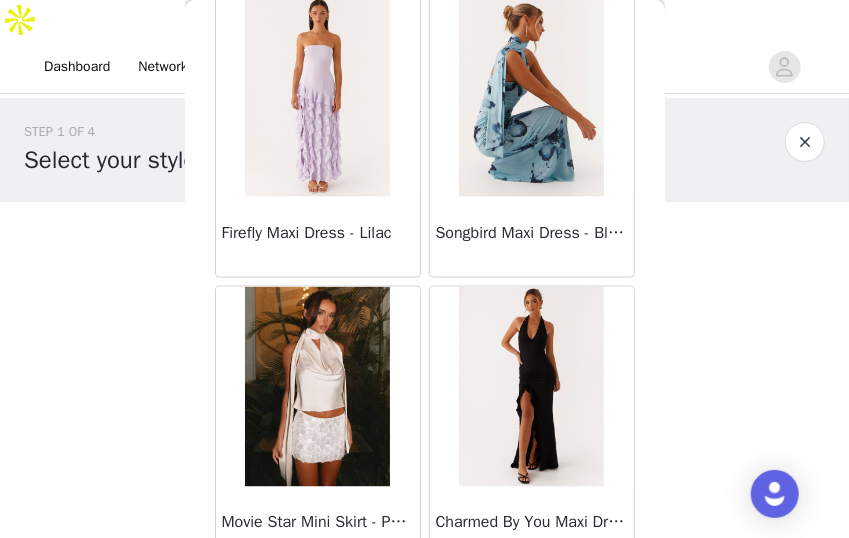 scroll, scrollTop: 11222, scrollLeft: 0, axis: vertical 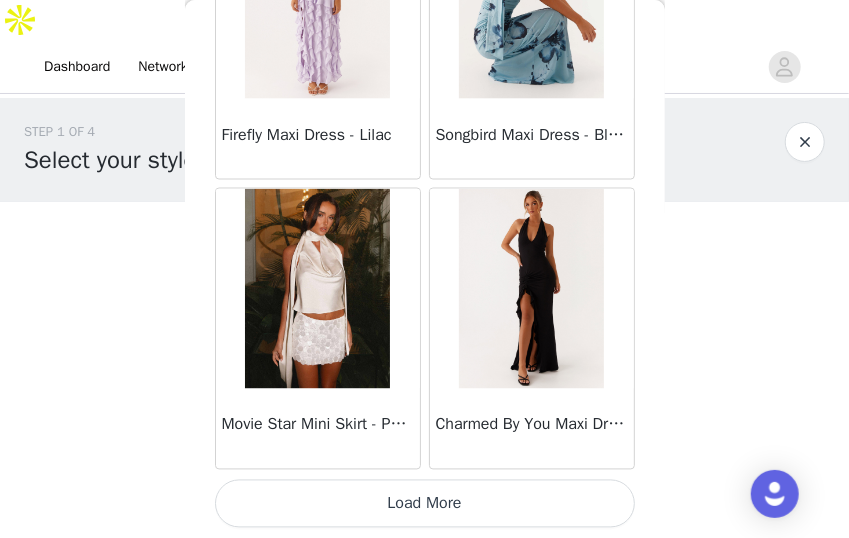 click on "Load More" at bounding box center [425, 504] 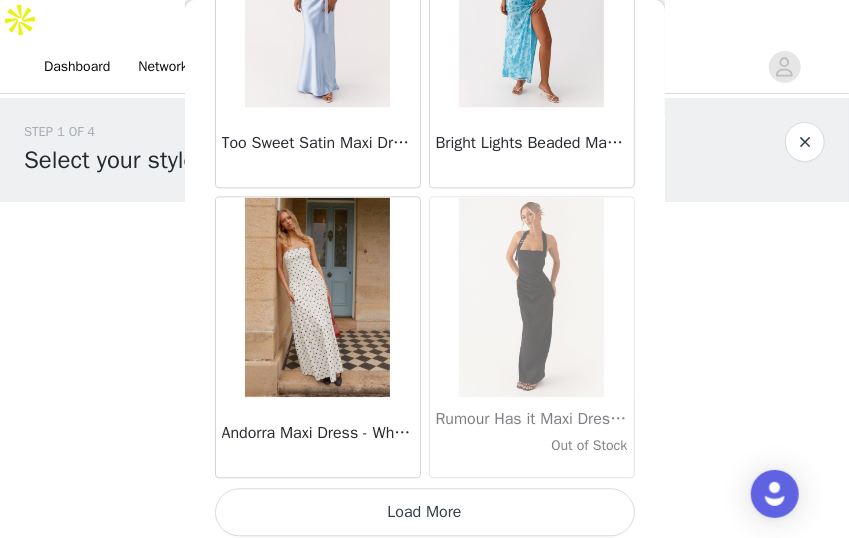 scroll, scrollTop: 14122, scrollLeft: 0, axis: vertical 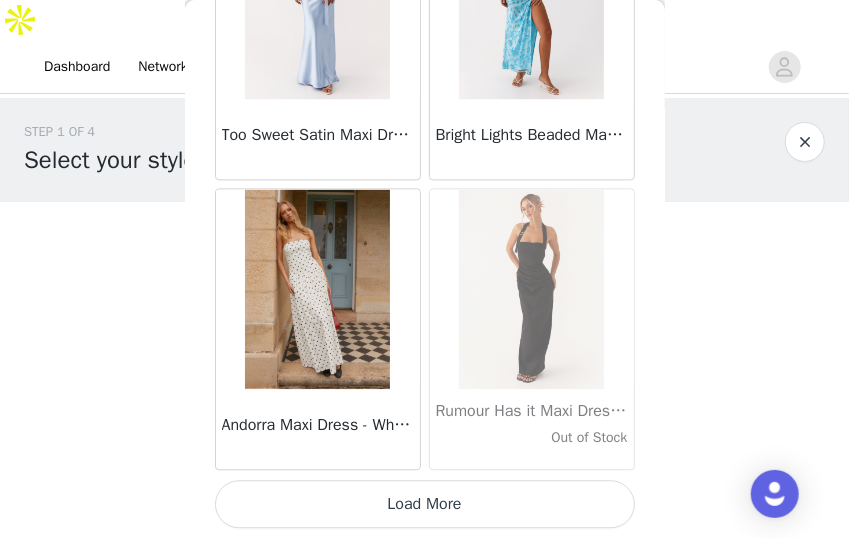 click on "Load More" at bounding box center [425, 504] 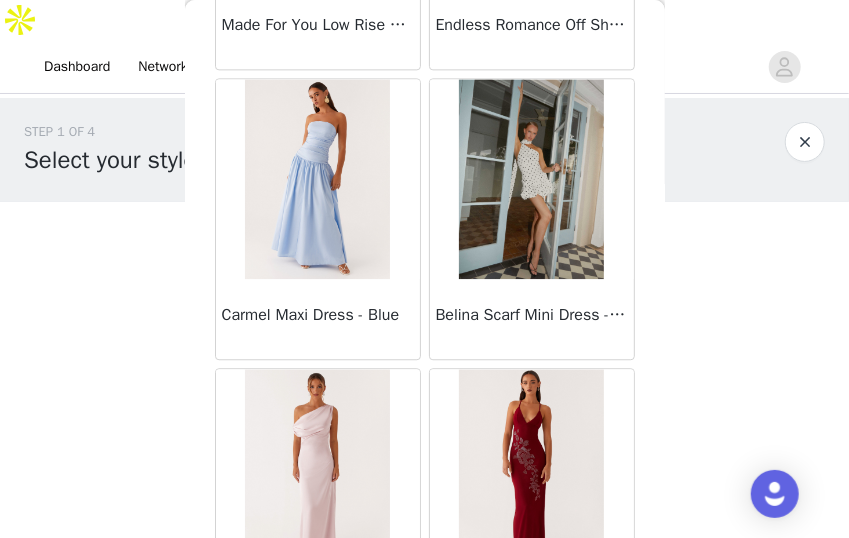 scroll, scrollTop: 17022, scrollLeft: 0, axis: vertical 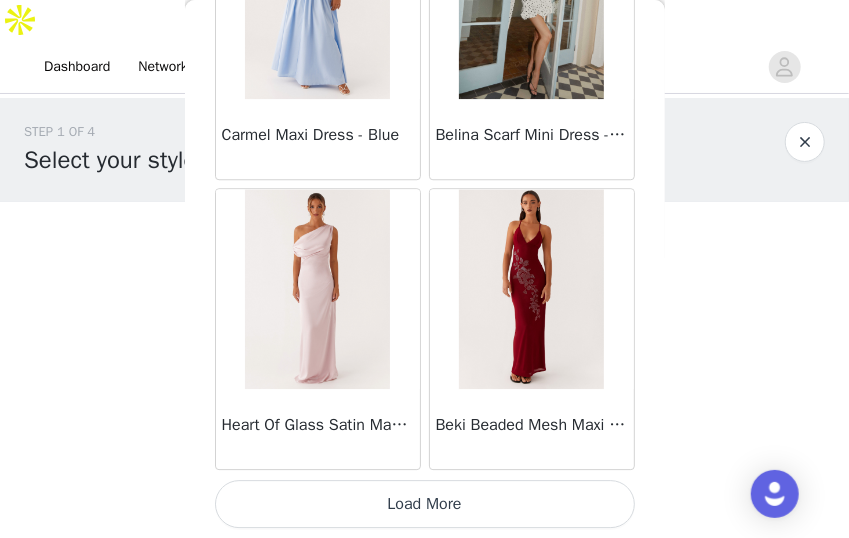 click on "Load More" at bounding box center [425, 504] 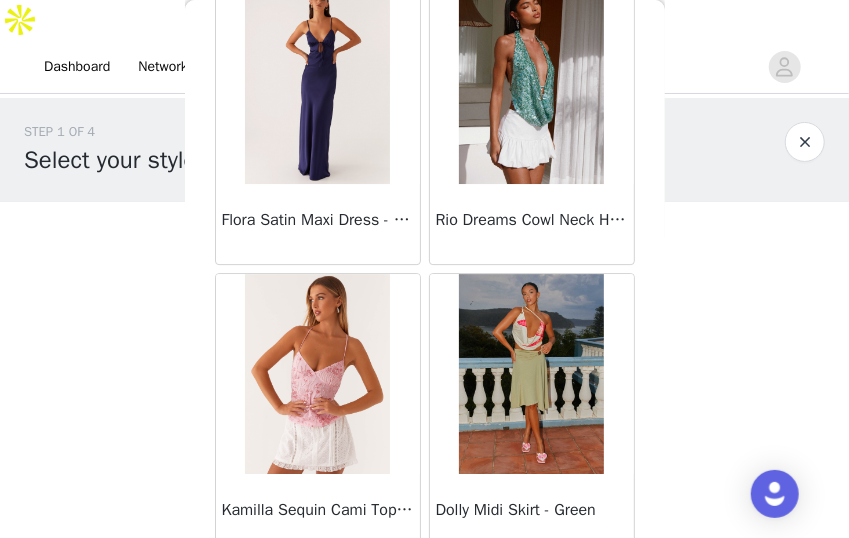 scroll, scrollTop: 19922, scrollLeft: 0, axis: vertical 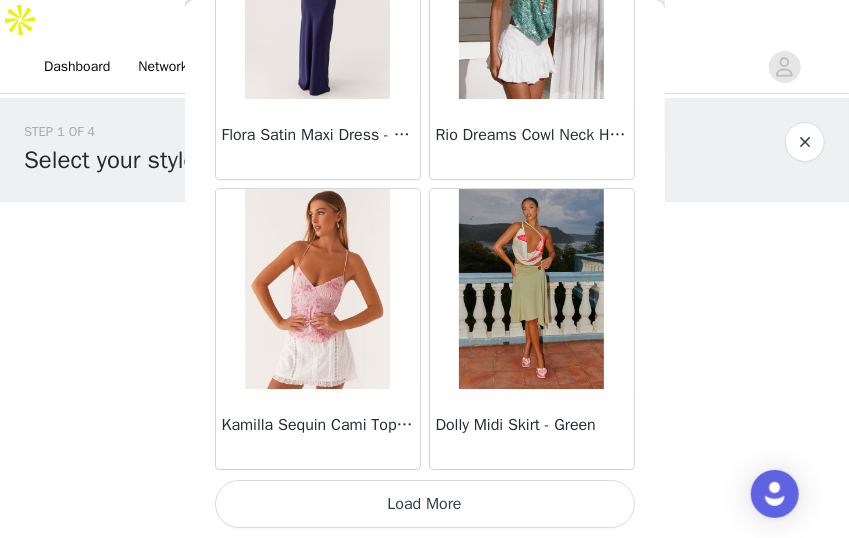 click on "Load More" at bounding box center (425, 504) 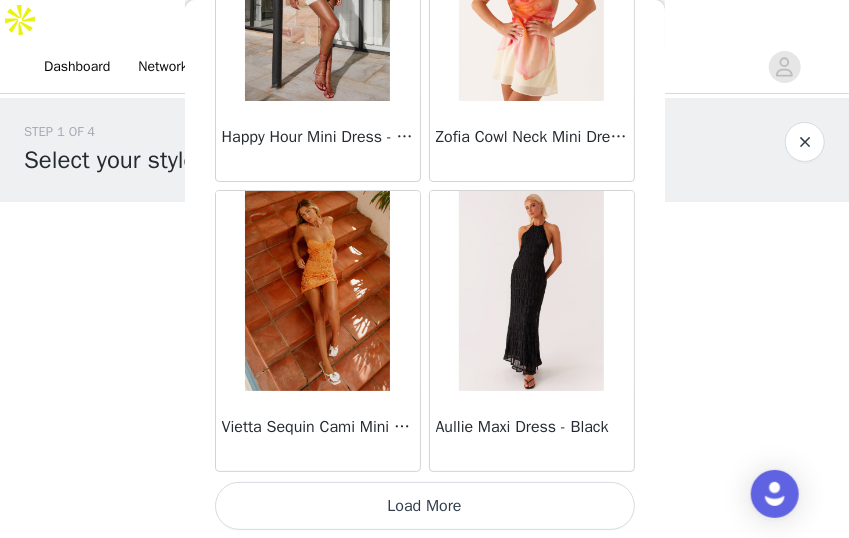 scroll, scrollTop: 22822, scrollLeft: 0, axis: vertical 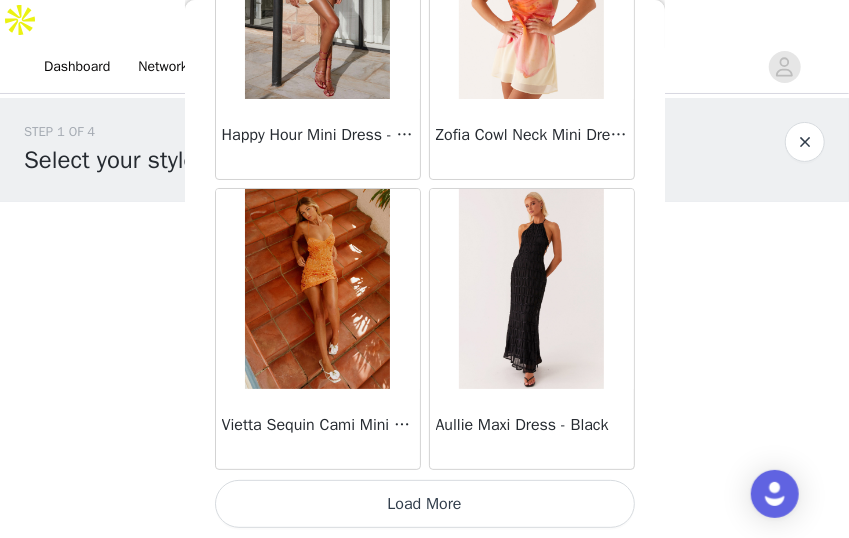 click on "Load More" at bounding box center [425, 504] 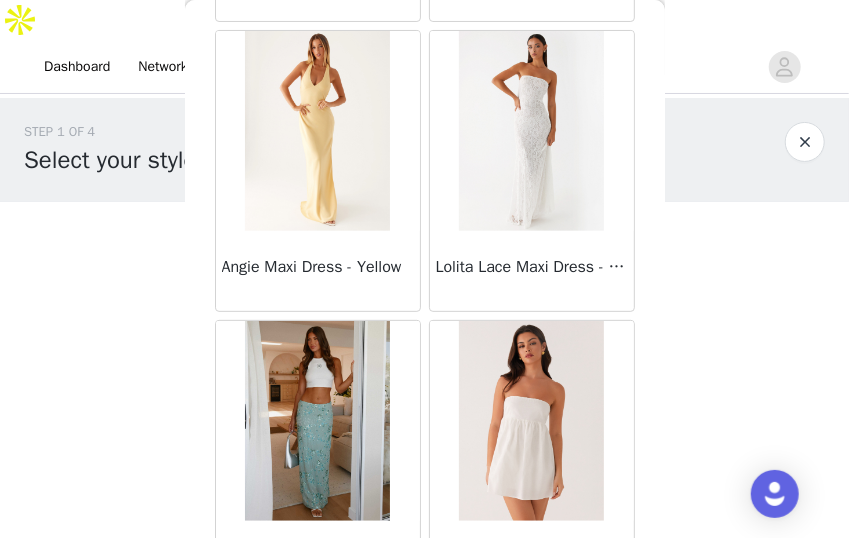 scroll, scrollTop: 25722, scrollLeft: 0, axis: vertical 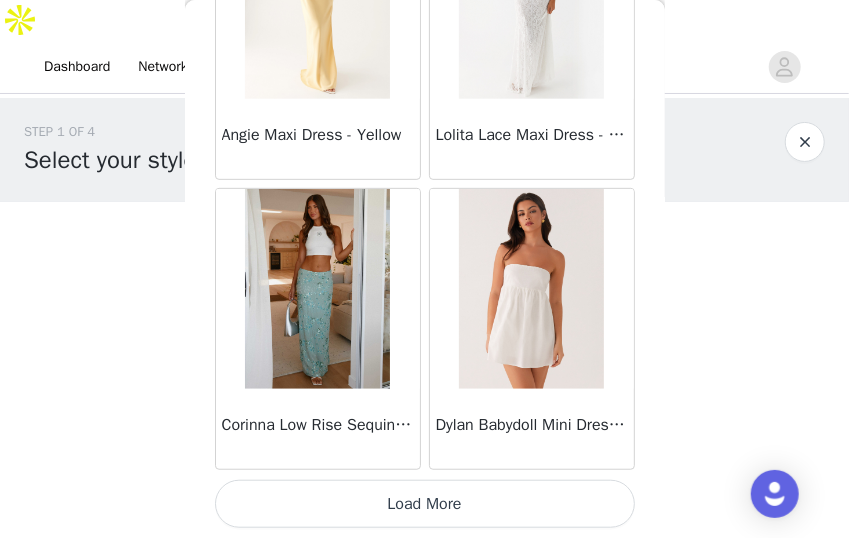 click on "Load More" at bounding box center (425, 504) 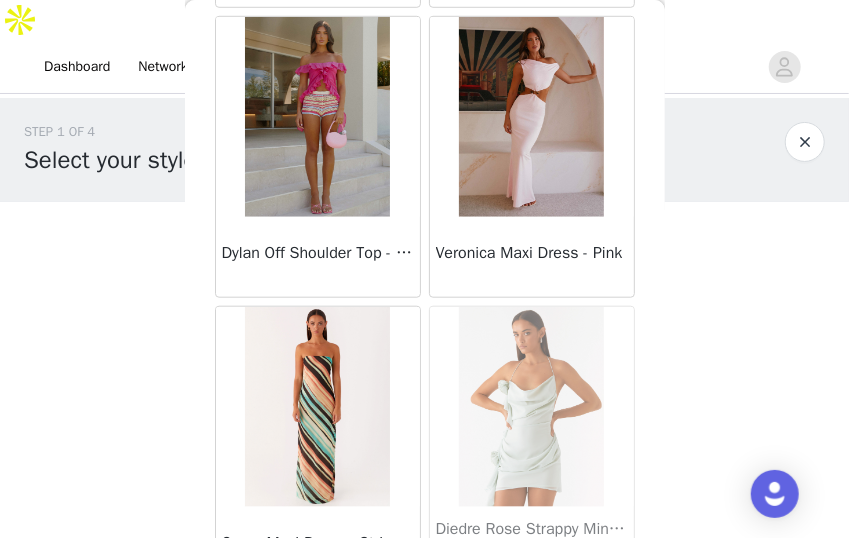 scroll, scrollTop: 28622, scrollLeft: 0, axis: vertical 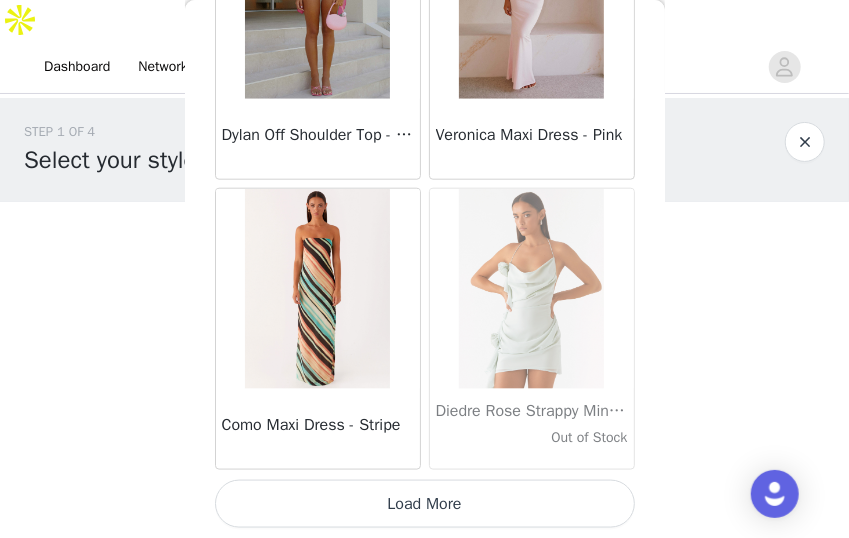 click on "Load More" at bounding box center [425, 504] 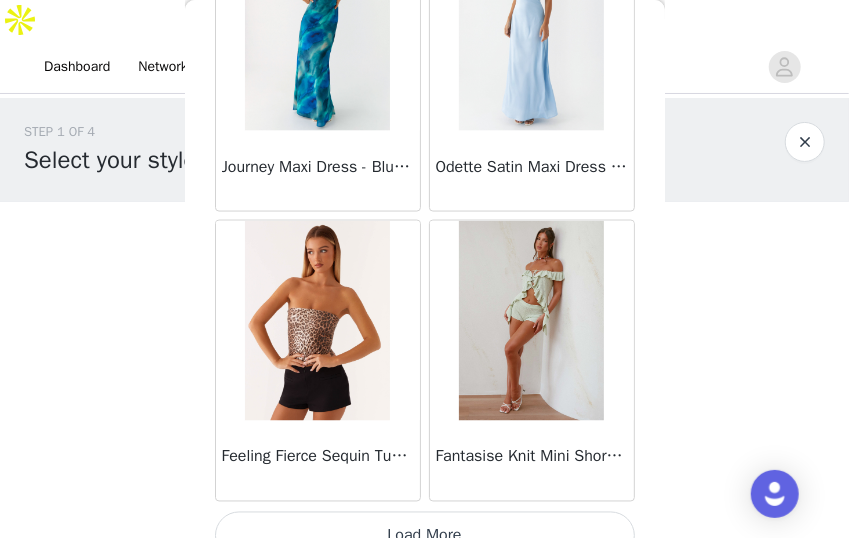scroll, scrollTop: 31522, scrollLeft: 0, axis: vertical 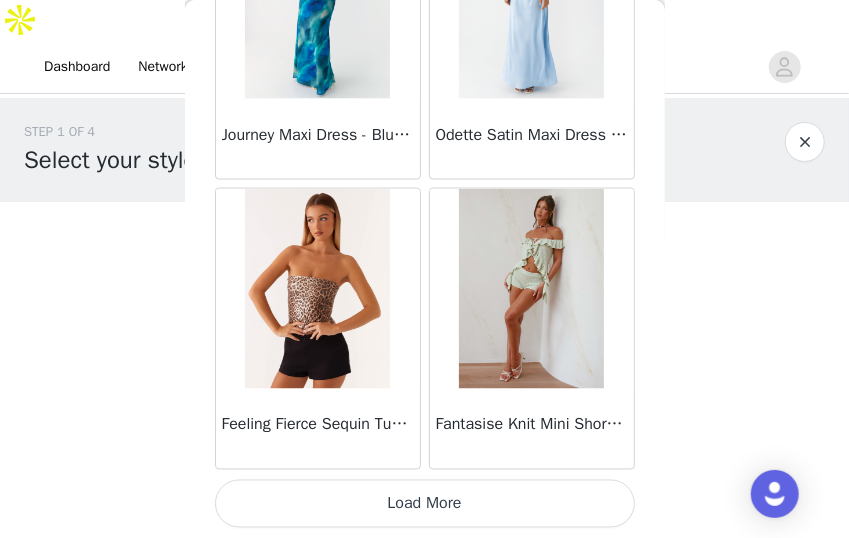 click on "Load More" at bounding box center [425, 504] 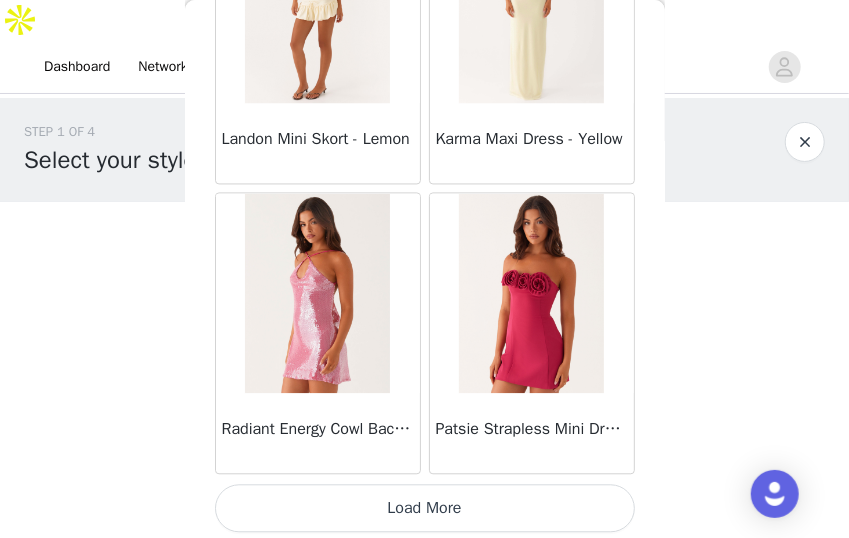 scroll, scrollTop: 34422, scrollLeft: 0, axis: vertical 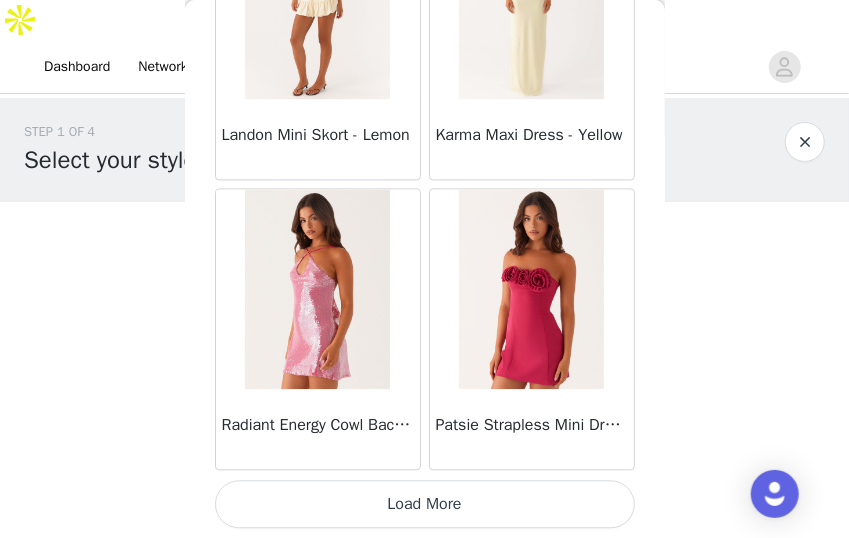 click on "Load More" at bounding box center (425, 504) 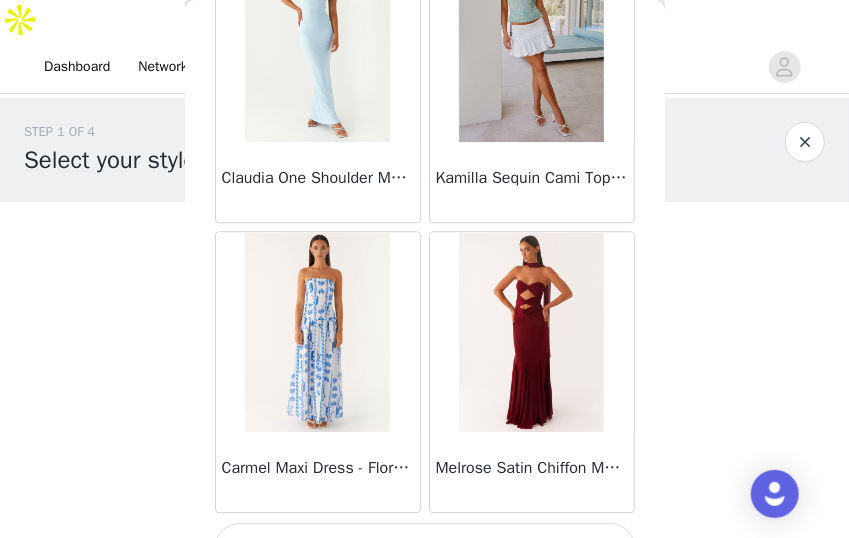 scroll, scrollTop: 37322, scrollLeft: 0, axis: vertical 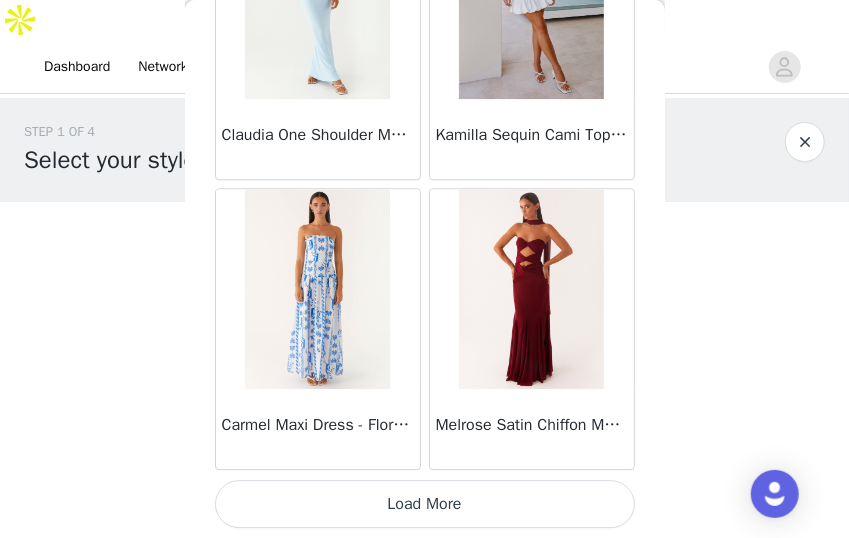 click on "Load More" at bounding box center (425, 504) 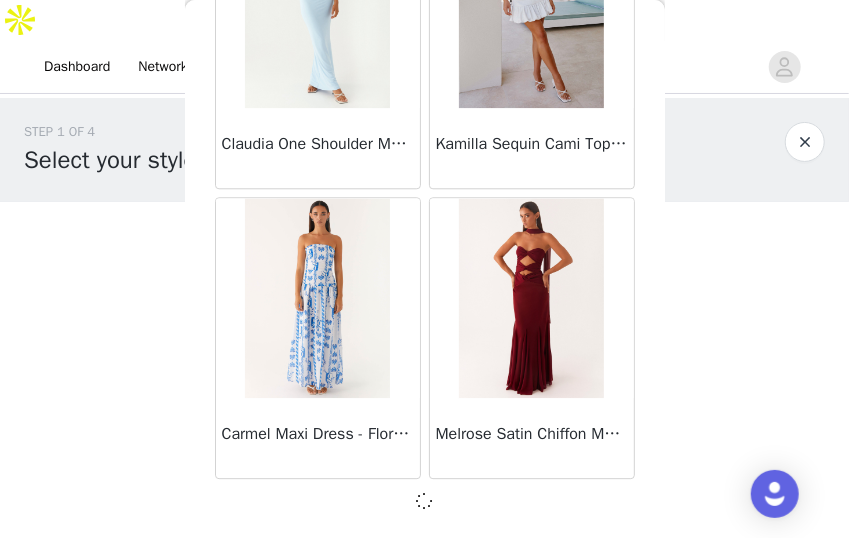 scroll, scrollTop: 37313, scrollLeft: 0, axis: vertical 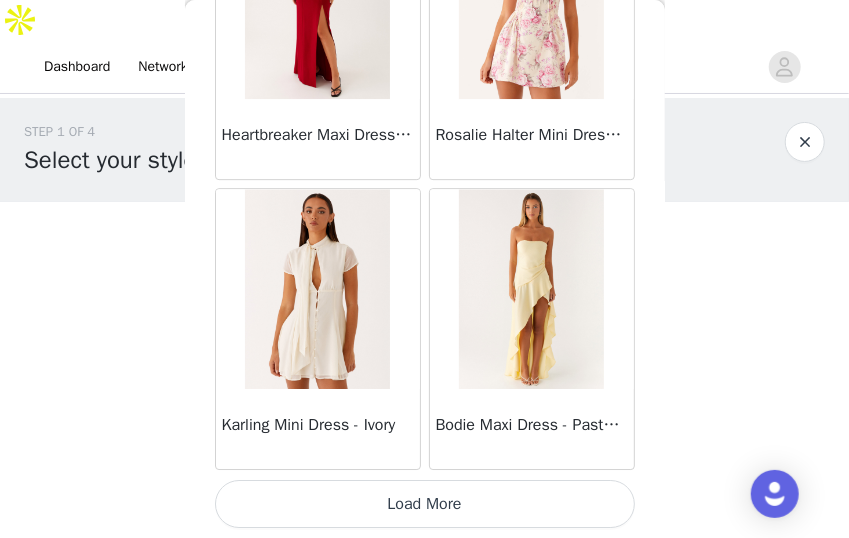 click on "Load More" at bounding box center [425, 504] 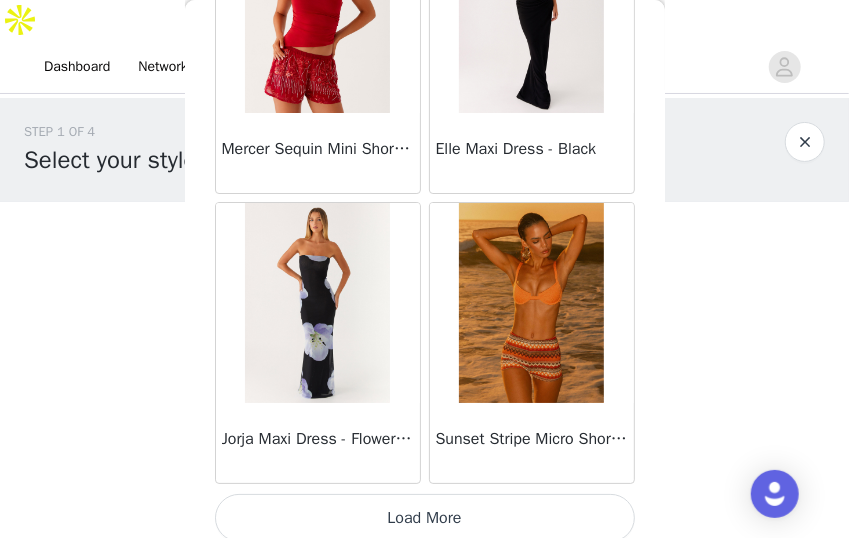 scroll, scrollTop: 43122, scrollLeft: 0, axis: vertical 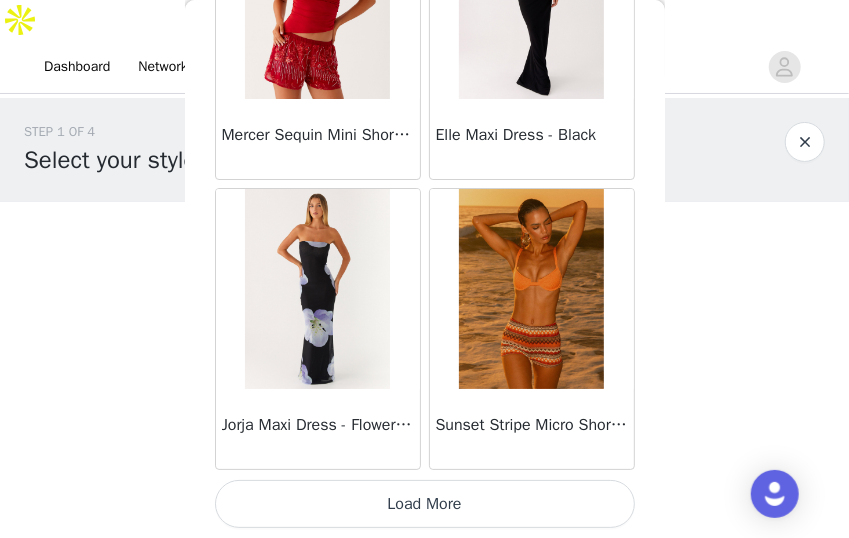 click on "Load More" at bounding box center [425, 504] 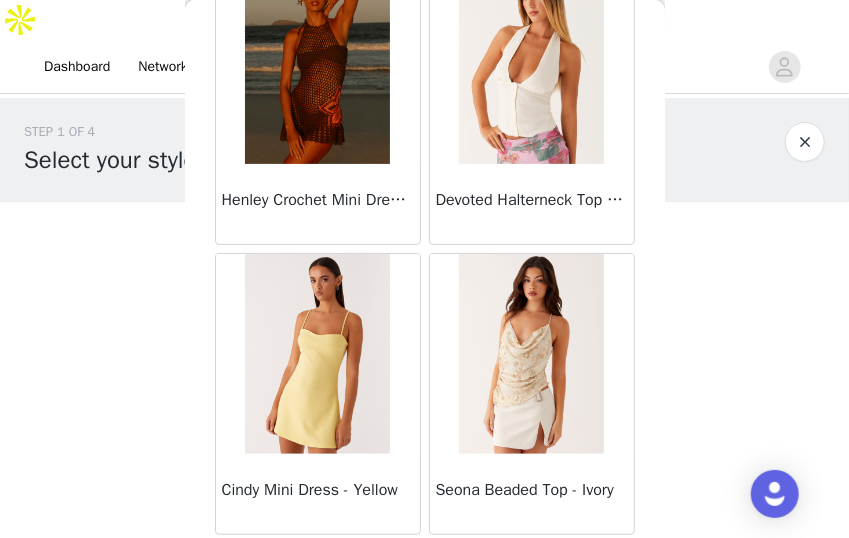 scroll, scrollTop: 46022, scrollLeft: 0, axis: vertical 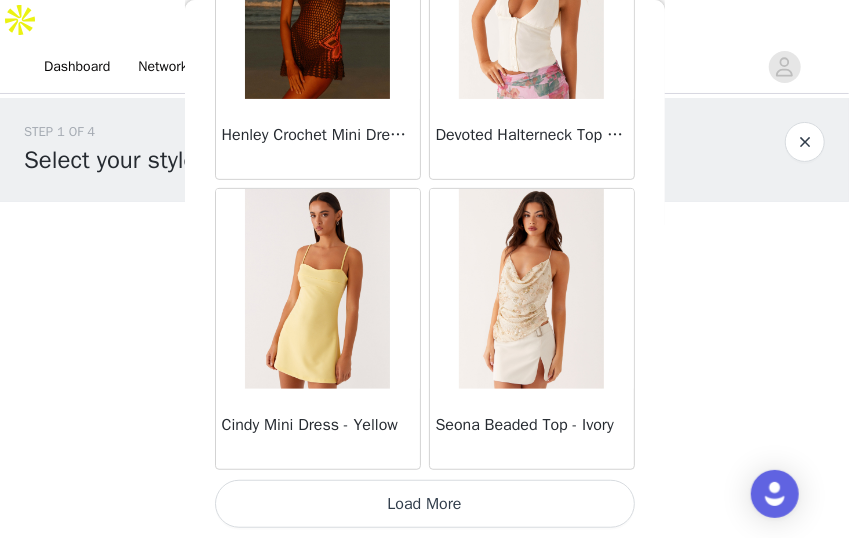 click on "Load More" at bounding box center (425, 504) 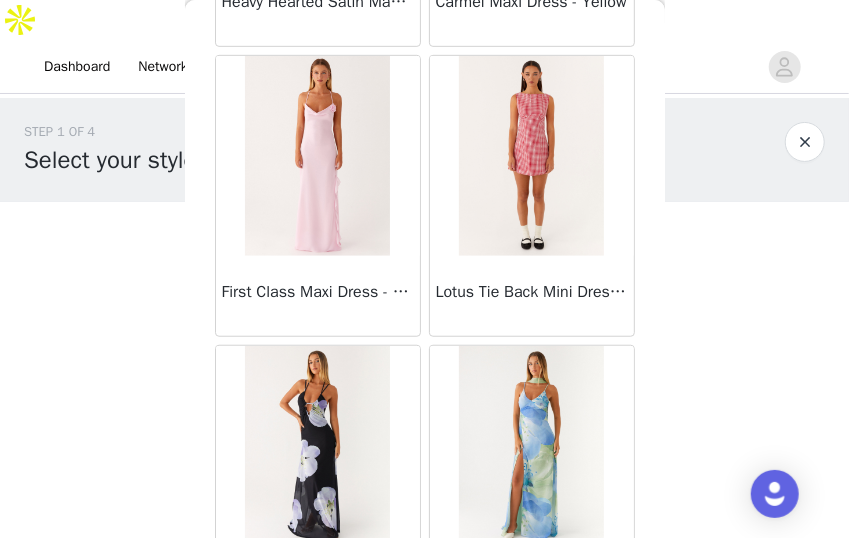 scroll, scrollTop: 48922, scrollLeft: 0, axis: vertical 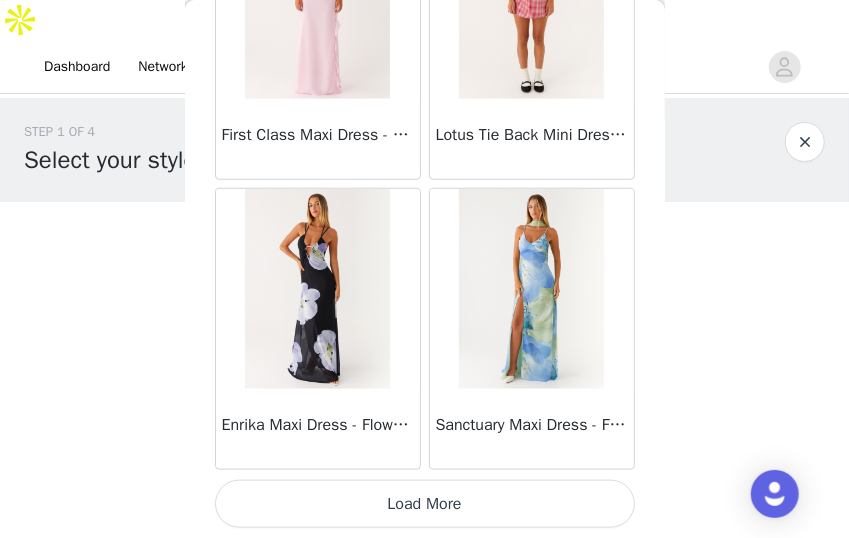 click on "Load More" at bounding box center (425, 504) 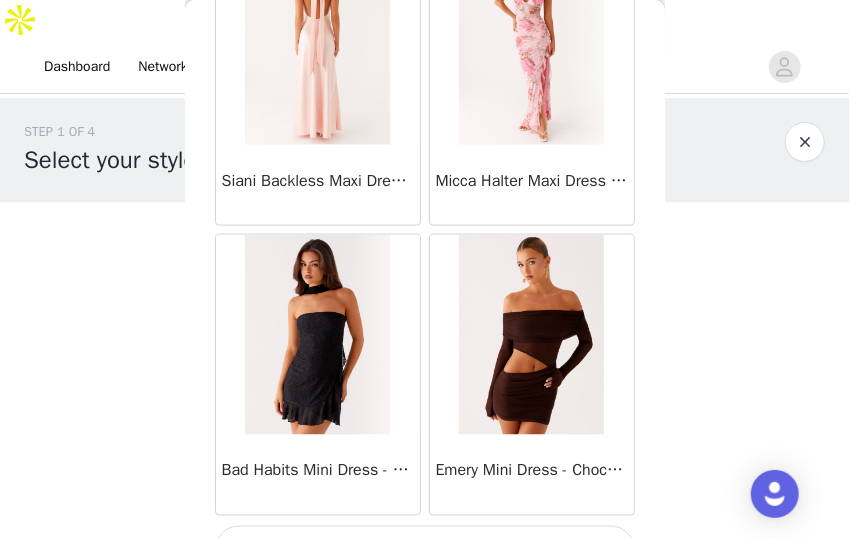 scroll, scrollTop: 51822, scrollLeft: 0, axis: vertical 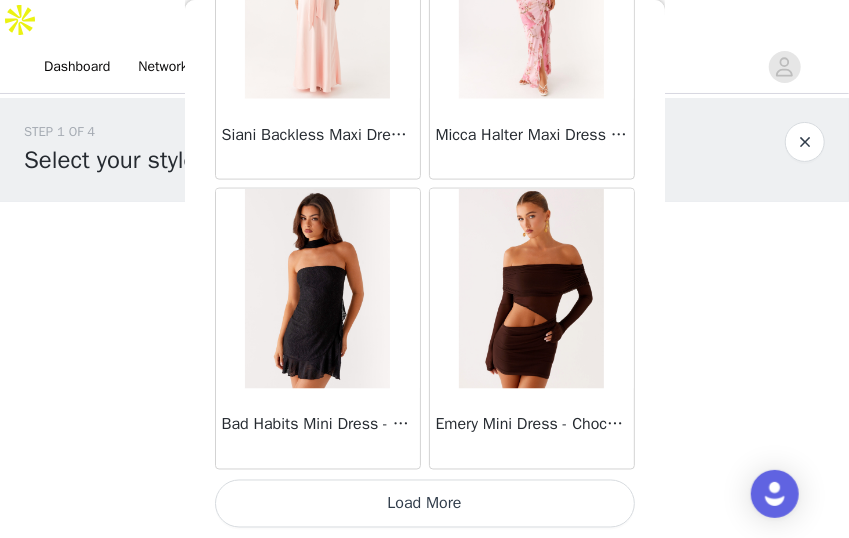 click on "Load More" at bounding box center (425, 504) 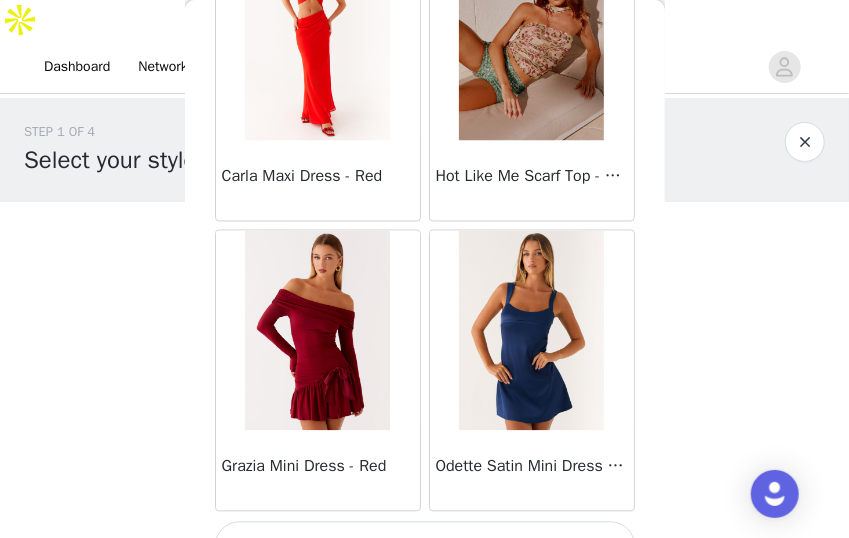 scroll, scrollTop: 54722, scrollLeft: 0, axis: vertical 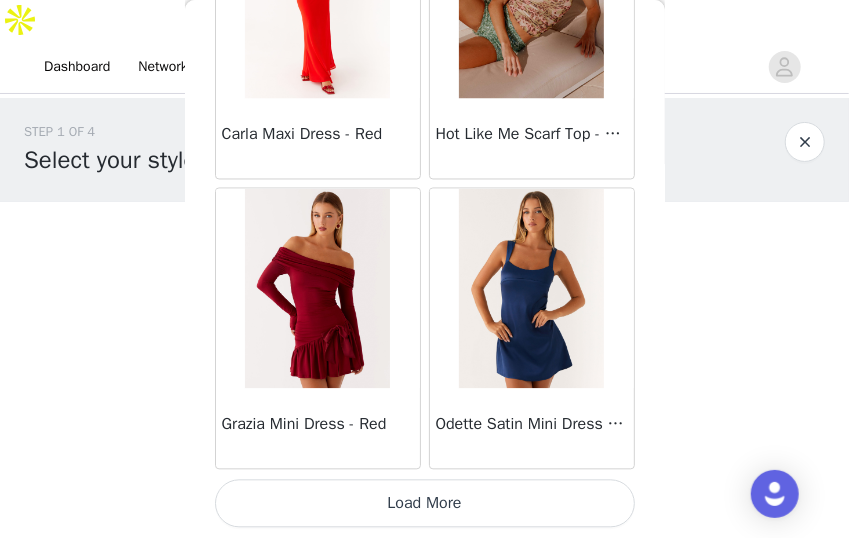 click on "Load More" at bounding box center (425, 504) 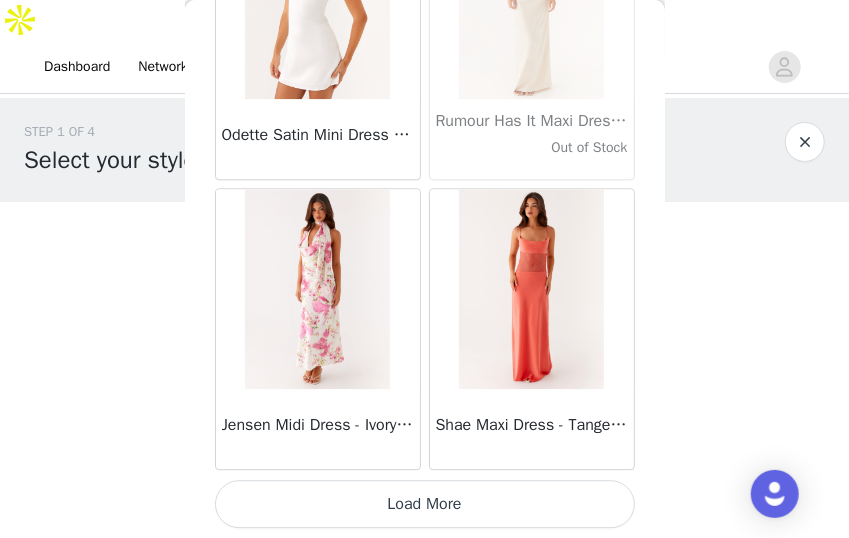click on "Load More" at bounding box center (425, 504) 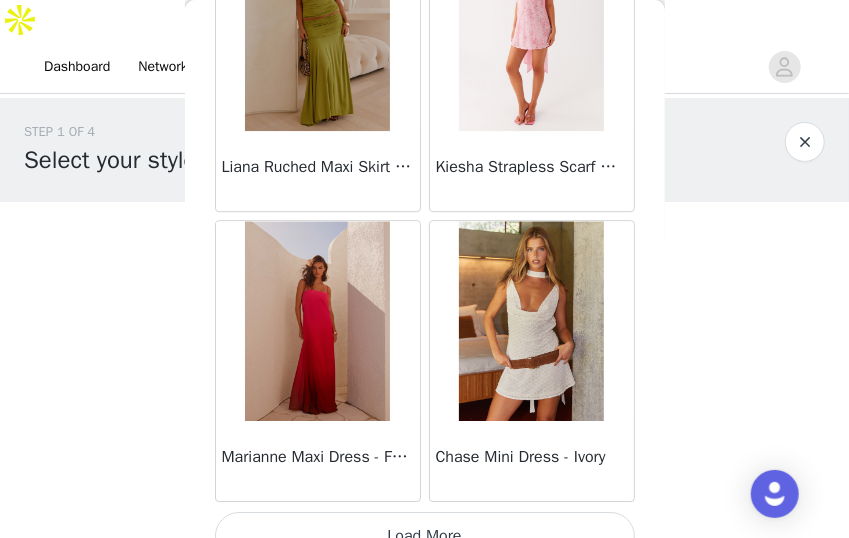 scroll, scrollTop: 60522, scrollLeft: 0, axis: vertical 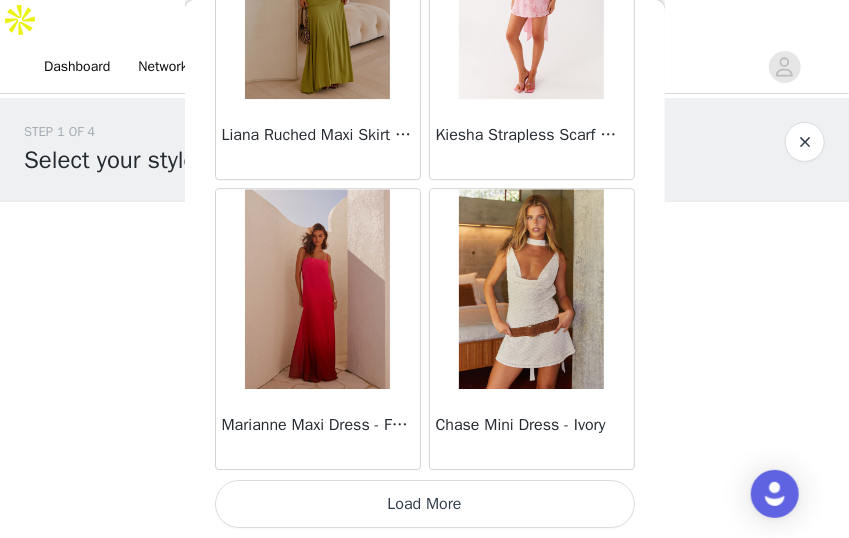 click on "Load More" at bounding box center [425, 504] 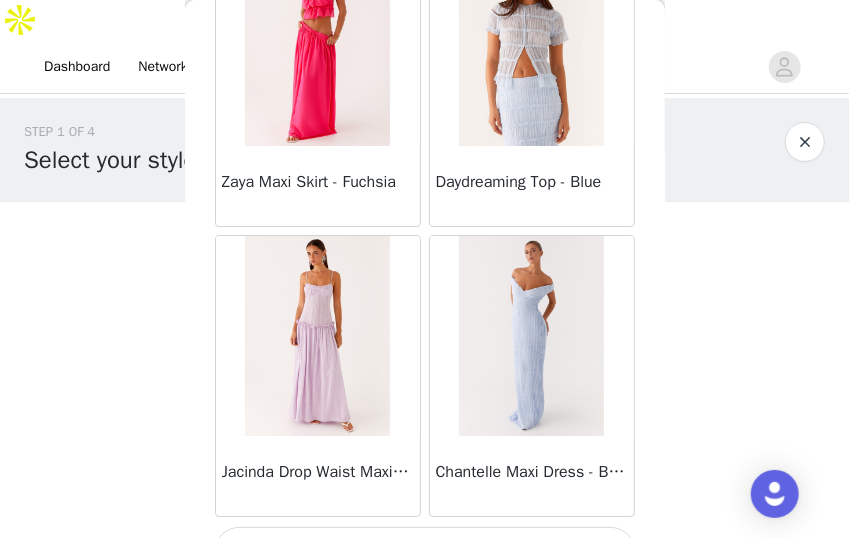 scroll, scrollTop: 63422, scrollLeft: 0, axis: vertical 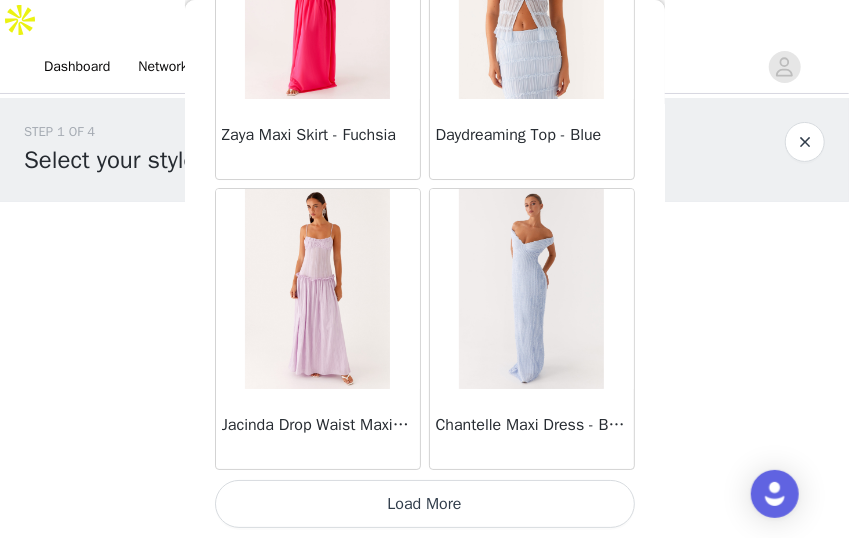 click on "Load More" at bounding box center (425, 504) 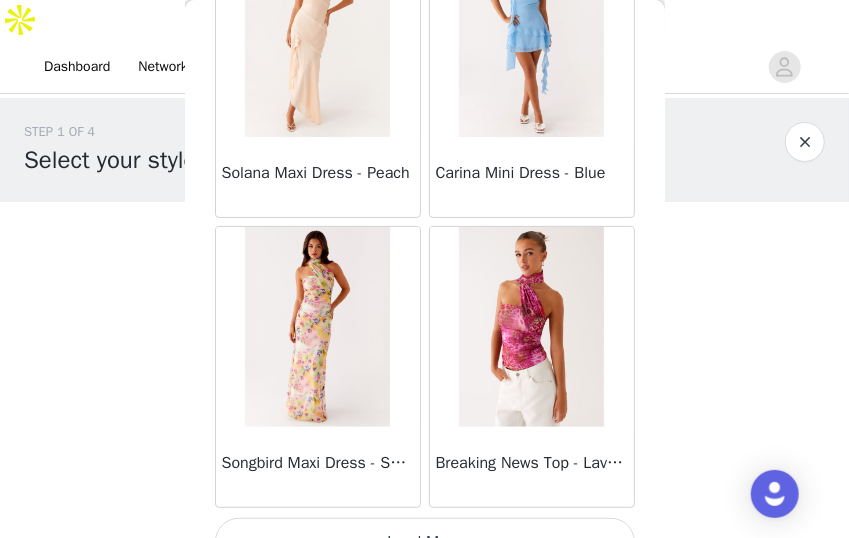 scroll, scrollTop: 66322, scrollLeft: 0, axis: vertical 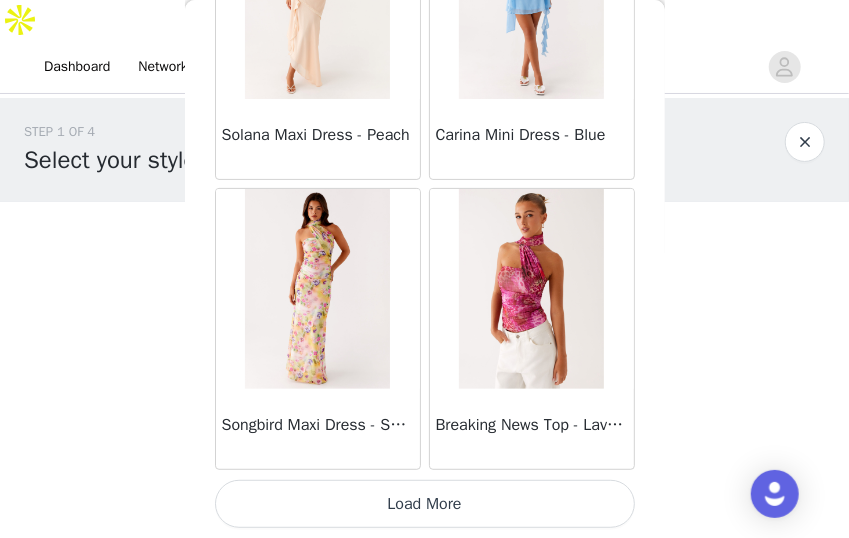 click on "Load More" at bounding box center (425, 504) 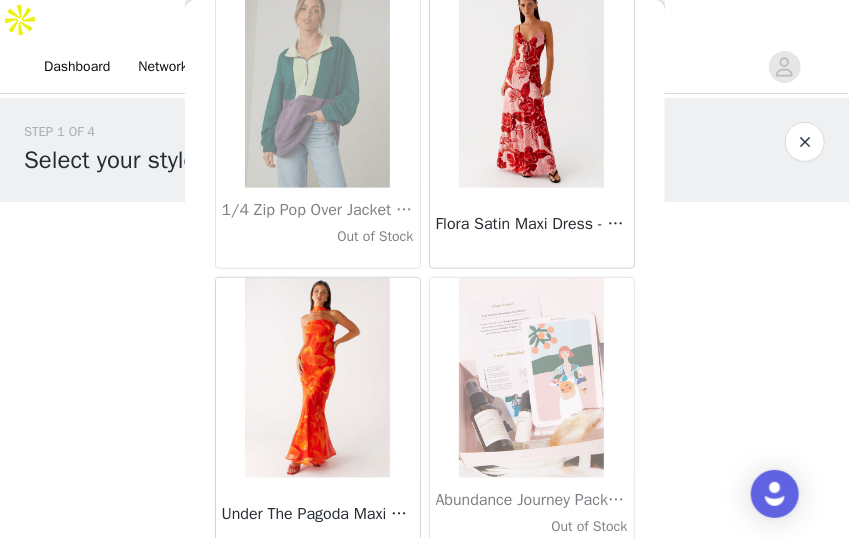 scroll, scrollTop: 69222, scrollLeft: 0, axis: vertical 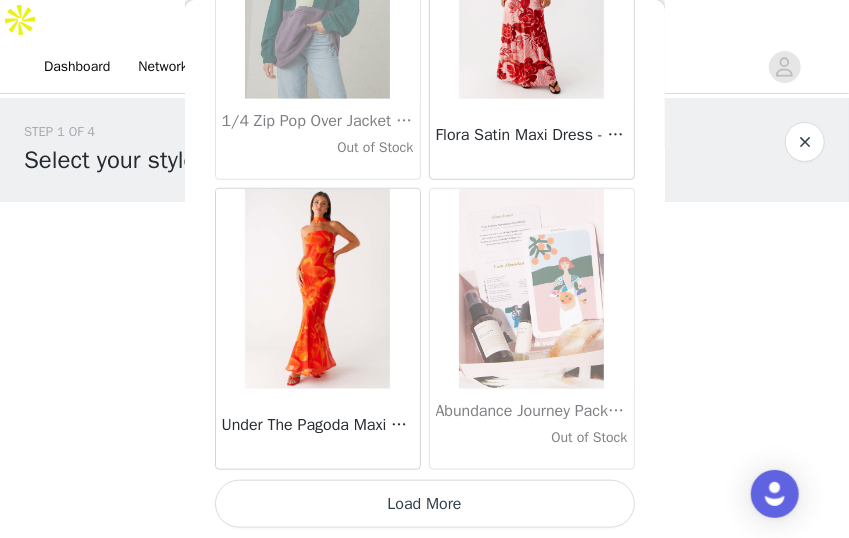 click on "Load More" at bounding box center [425, 504] 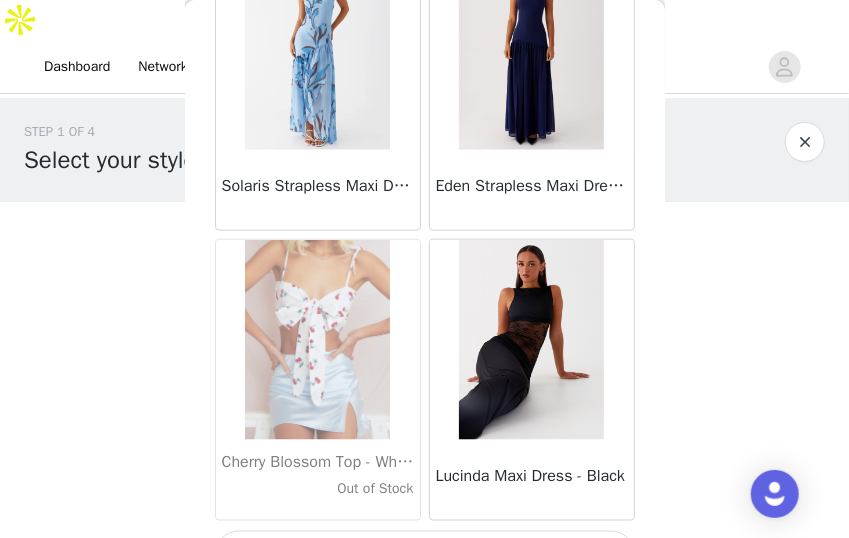 scroll, scrollTop: 72122, scrollLeft: 0, axis: vertical 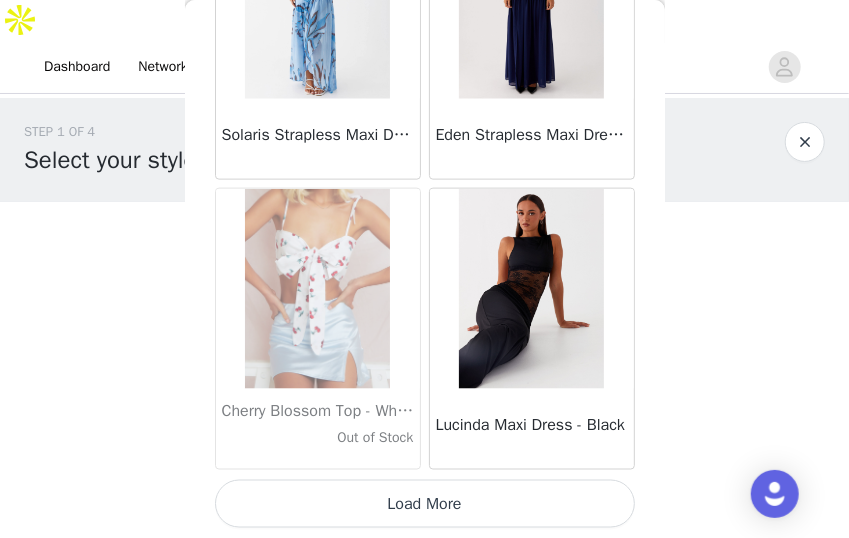 click on "Load More" at bounding box center [425, 504] 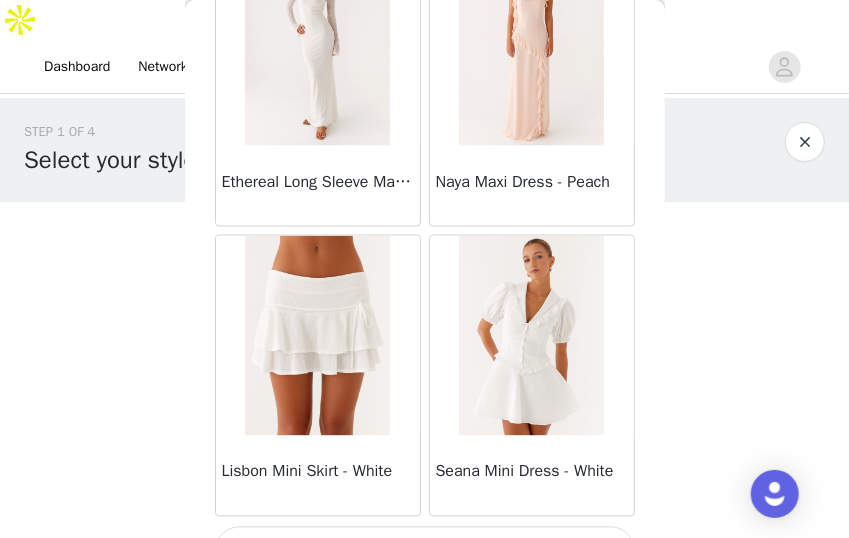 scroll, scrollTop: 75022, scrollLeft: 0, axis: vertical 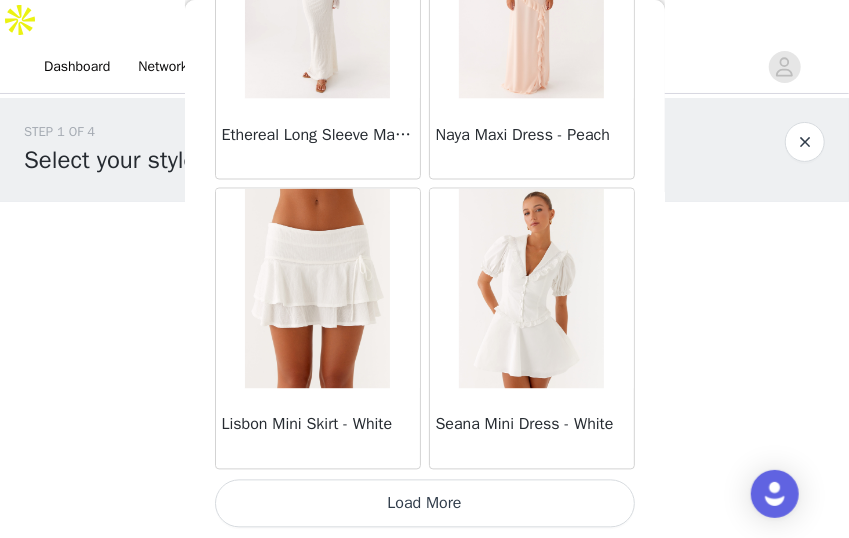 click on "Load More" at bounding box center [425, 504] 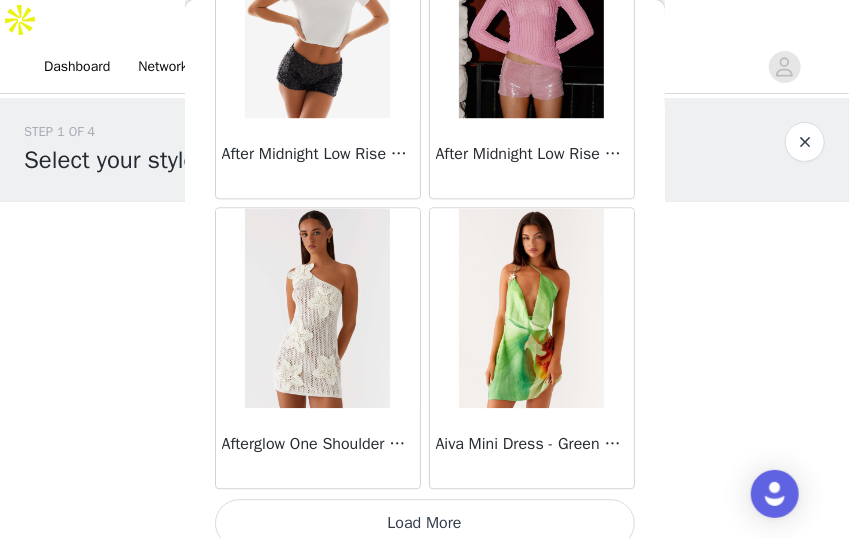 scroll, scrollTop: 77922, scrollLeft: 0, axis: vertical 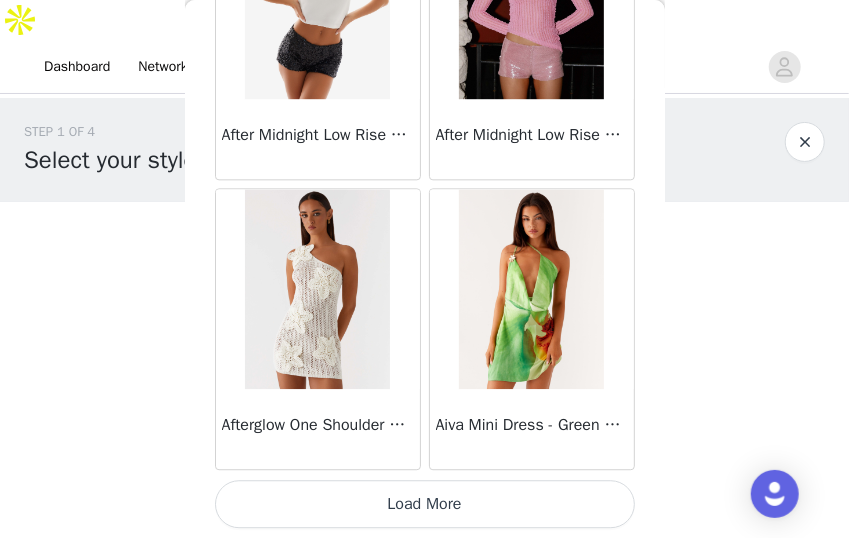 click on "Load More" at bounding box center (425, 504) 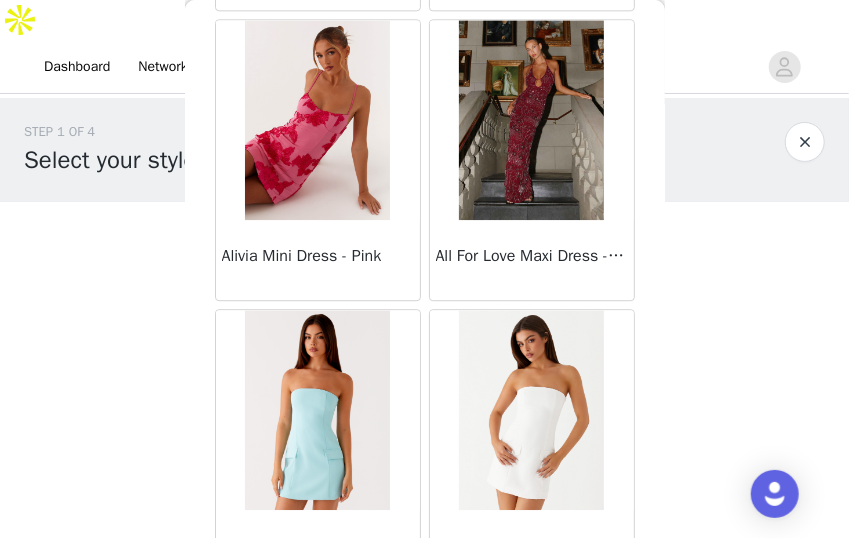 scroll, scrollTop: 80822, scrollLeft: 0, axis: vertical 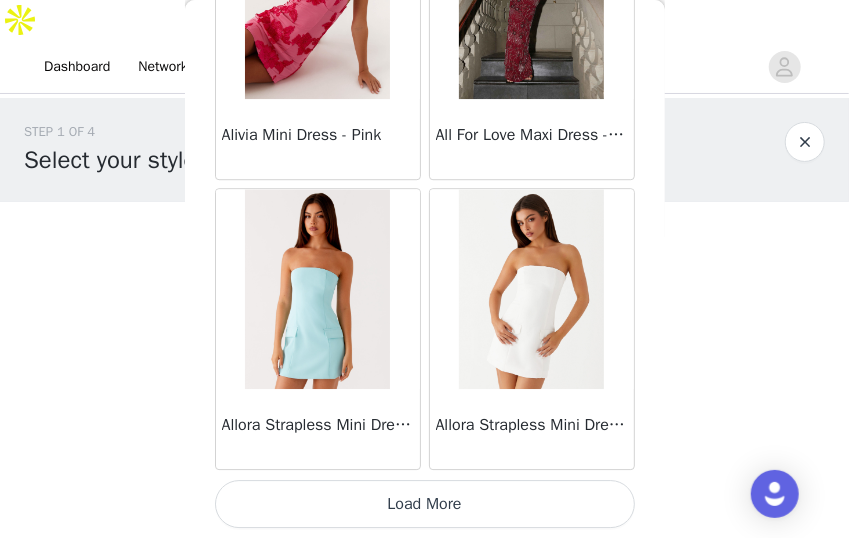 click on "Load More" at bounding box center [425, 504] 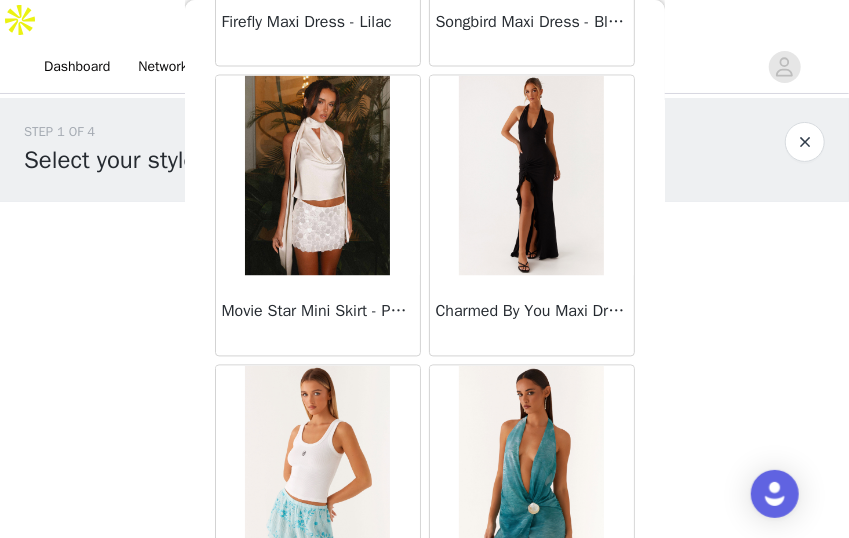scroll, scrollTop: 11338, scrollLeft: 0, axis: vertical 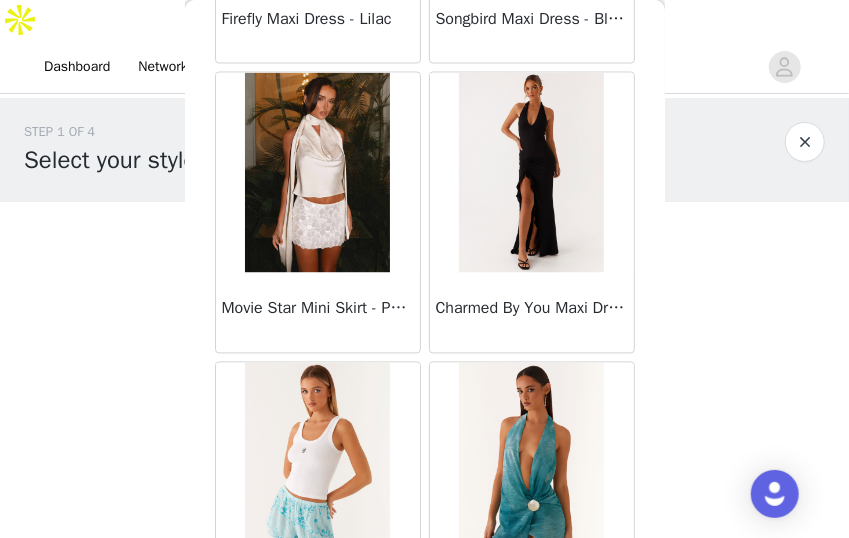 click on "STEP 1 OF 4
Select your styles!
You will receive 4 products.       0/4 Selected           Add Product       Back       Manuka Ruffle Mini Dress - Yellow       Heart Of Glass Satin Maxi Dress - Blue       Ronnie Maxi Dress - Blue       Nicola Maxi Dress - Pink       Imani Maxi Dress - Pink       Liana Cowl Maxi Dress - Print       Cherry Skies Midi Dress - White       Crystal Clear Lace Midi Skirt - Ivory       Crystal Clear Lace Top - Ivory       Clayton Top - Black Gingham       Wish You Luck Denim Top - Dark Blue       Raphaela Mini Dress - Navy       Maloney Maxi Dress - White       Franco Tie Back Top - Blue       Frida Denim Shorts - Vintage Wash Blue       Consie Long Sleeve Mini Dress - Pale Blue       Mariella Linen Maxi Skirt - Pink       Mariella Linen Top - Pink       Aullie Maxi Dress - Pink       Scorpio Crochet Mini Skirt - Ivory       Carnation Long Sleeve Knit Maxi Dress - Blue" at bounding box center [424, 256] 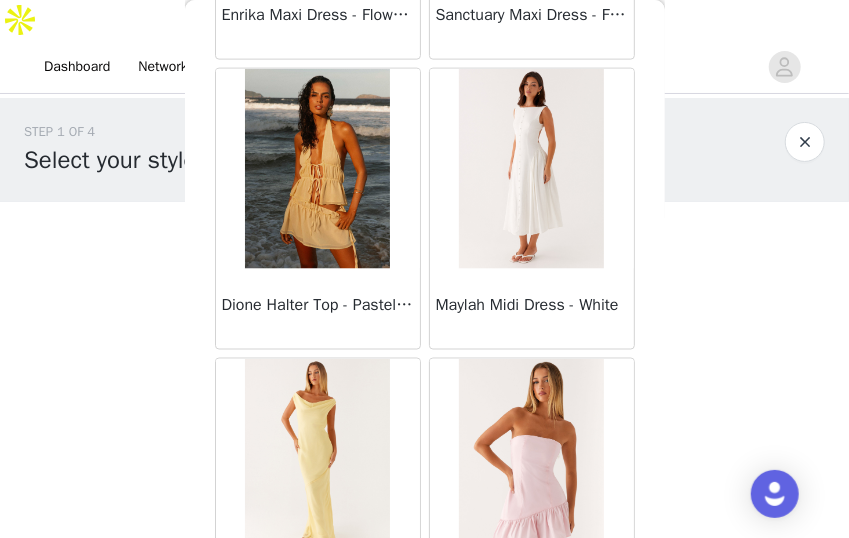 scroll, scrollTop: 49116, scrollLeft: 0, axis: vertical 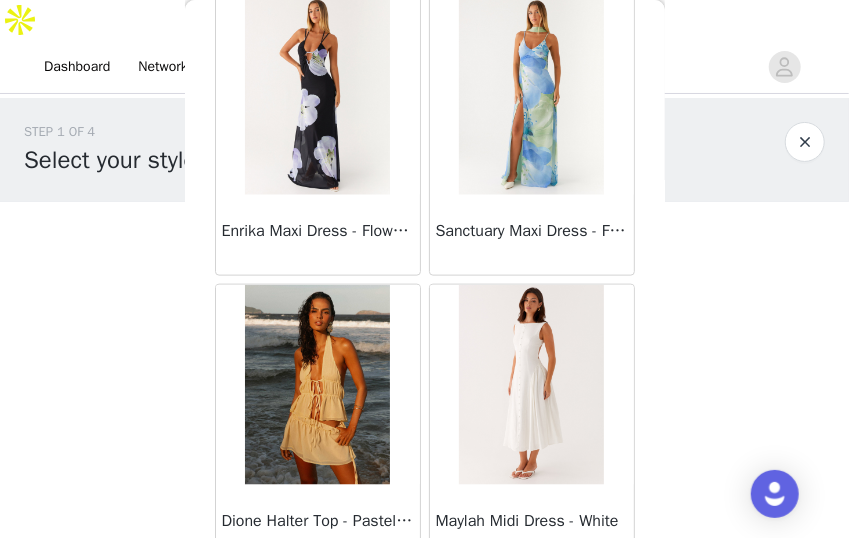 click on "STEP 1 OF 4
Select your styles!
You will receive 4 products.       0/4 Selected           Add Product       Back       Manuka Ruffle Mini Dress - Yellow       Heart Of Glass Satin Maxi Dress - Blue       Ronnie Maxi Dress - Blue       Nicola Maxi Dress - Pink       Imani Maxi Dress - Pink       Liana Cowl Maxi Dress - Print       Cherry Skies Midi Dress - White       Crystal Clear Lace Midi Skirt - Ivory       Crystal Clear Lace Top - Ivory       Clayton Top - Black Gingham       Wish You Luck Denim Top - Dark Blue       Raphaela Mini Dress - Navy       Maloney Maxi Dress - White       Franco Tie Back Top - Blue       Frida Denim Shorts - Vintage Wash Blue       Consie Long Sleeve Mini Dress - Pale Blue       Mariella Linen Maxi Skirt - Pink       Mariella Linen Top - Pink       Aullie Maxi Dress - Pink       Scorpio Crochet Mini Skirt - Ivory       Carnation Long Sleeve Knit Maxi Dress - Blue" at bounding box center (424, 256) 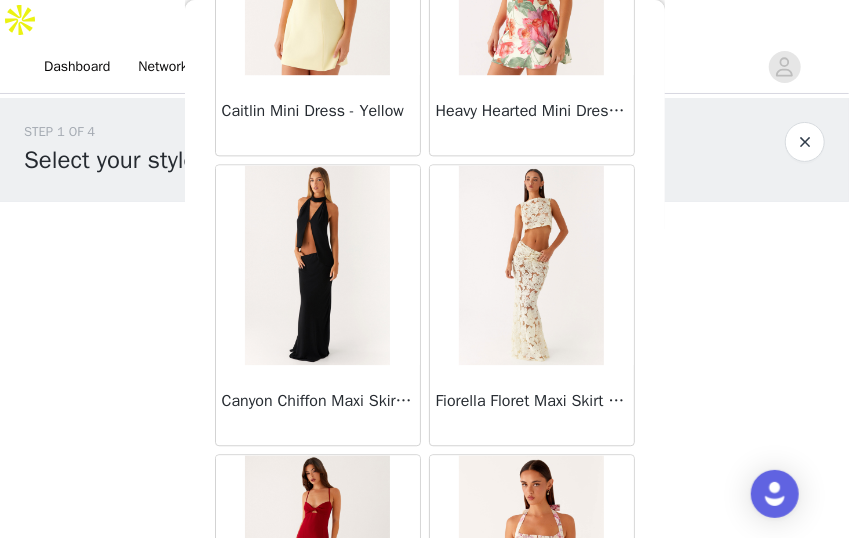 scroll, scrollTop: 39528, scrollLeft: 0, axis: vertical 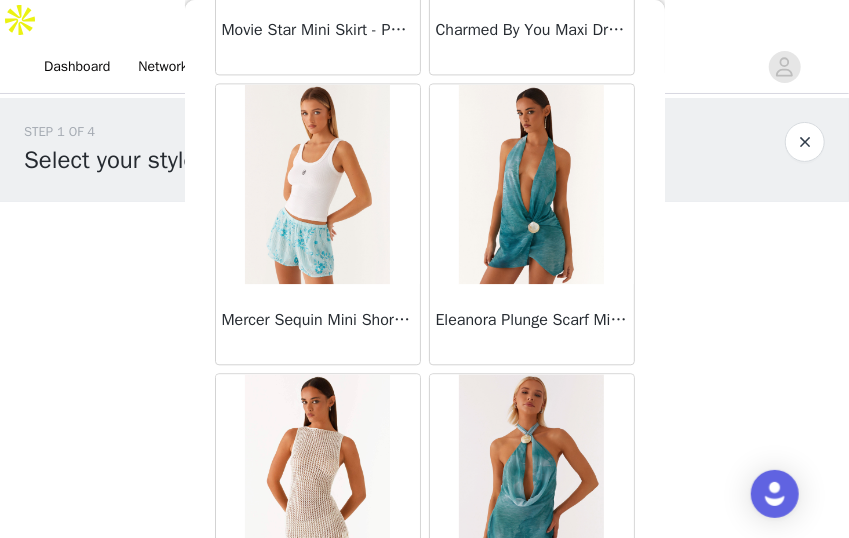 click at bounding box center (805, 142) 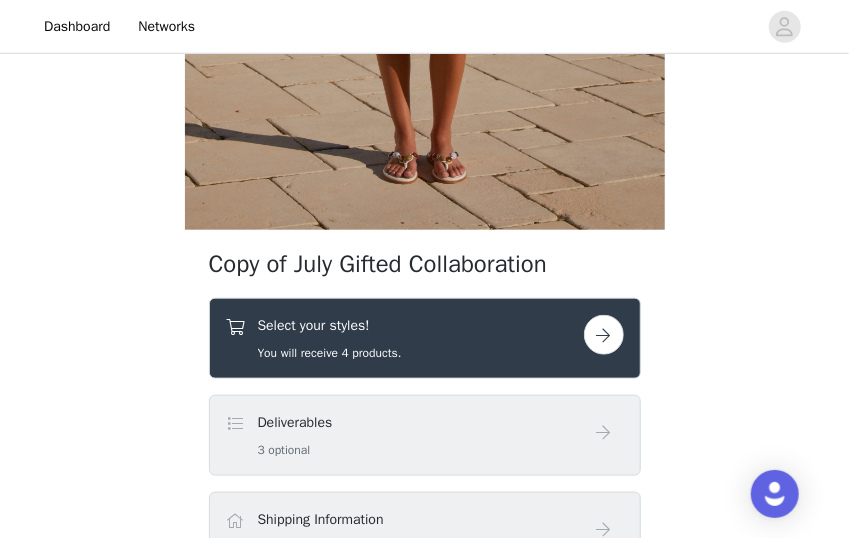 scroll, scrollTop: 741, scrollLeft: 0, axis: vertical 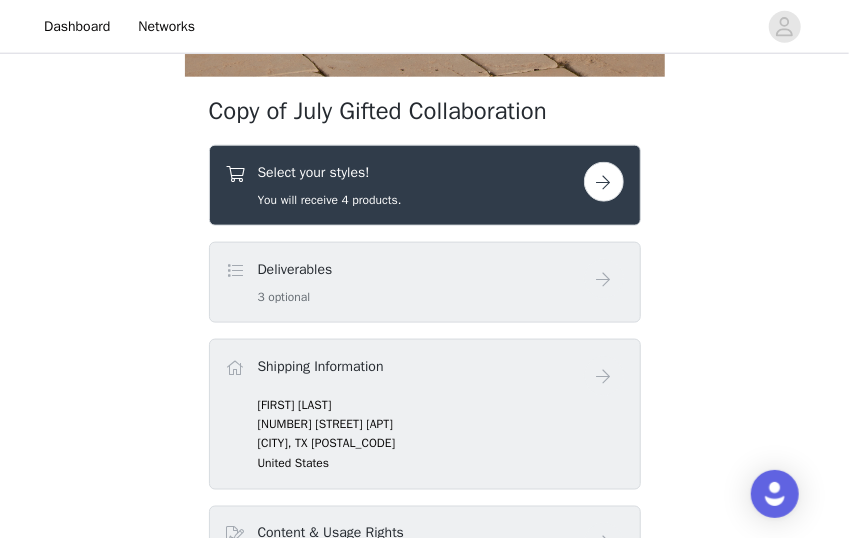 click on "Select your styles!   You will receive 4 products." at bounding box center (405, 185) 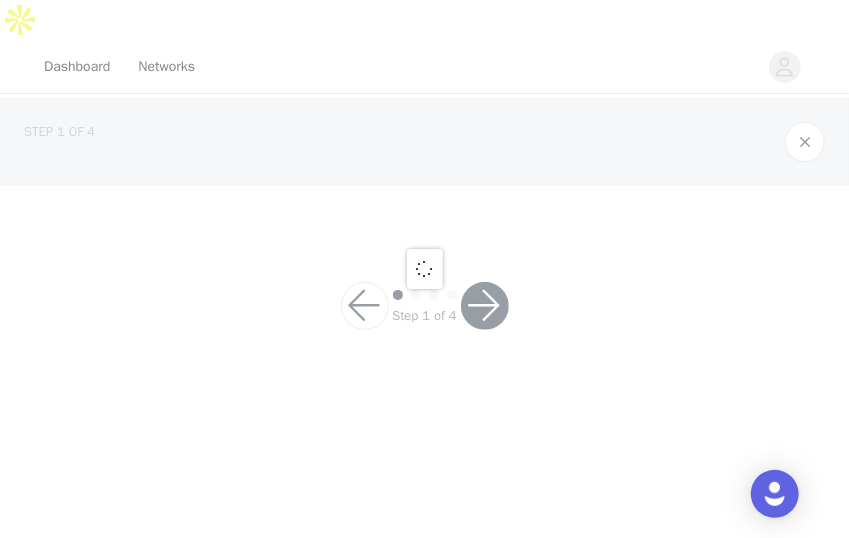 scroll, scrollTop: 0, scrollLeft: 0, axis: both 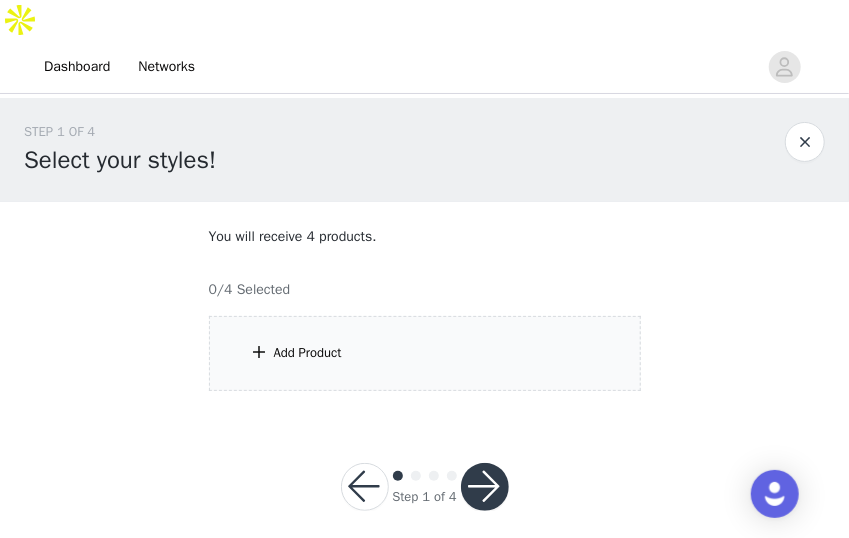 click on "Add Product" at bounding box center [425, 353] 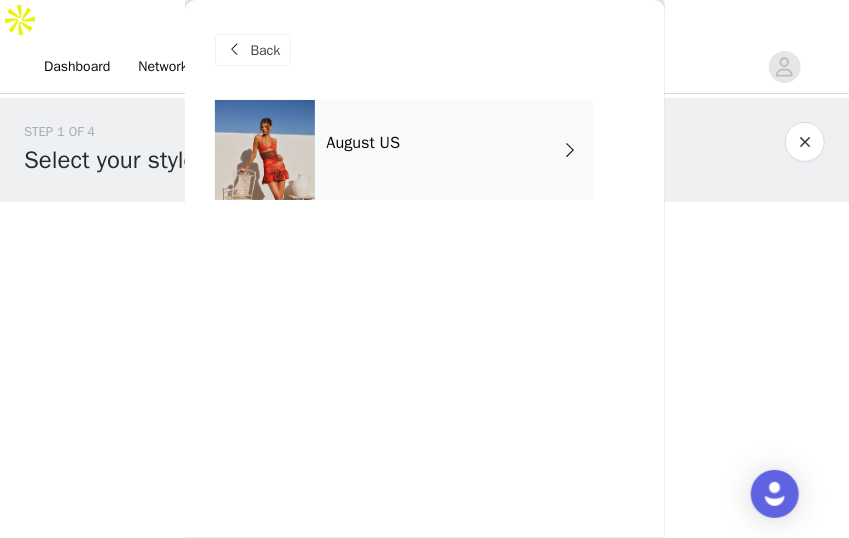 click on "August US" at bounding box center [454, 150] 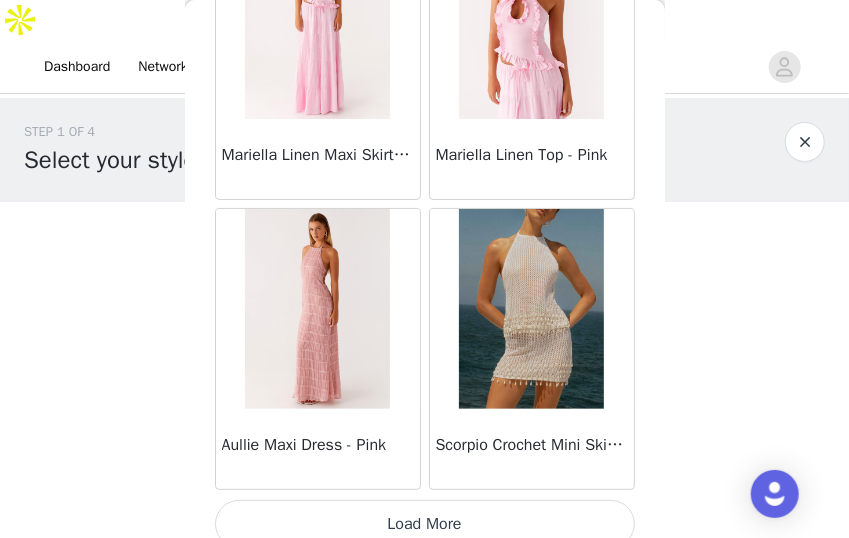 scroll, scrollTop: 2522, scrollLeft: 0, axis: vertical 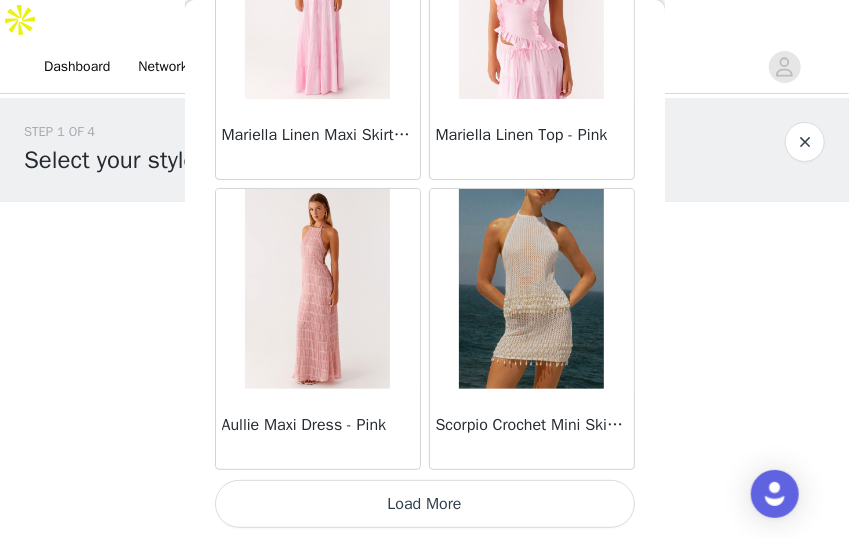 click on "Load More" at bounding box center (425, 504) 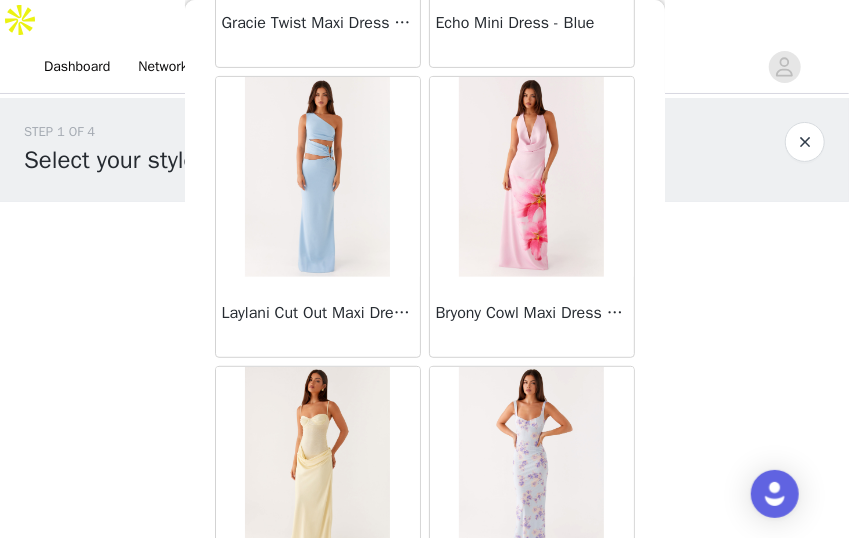 scroll, scrollTop: 5422, scrollLeft: 0, axis: vertical 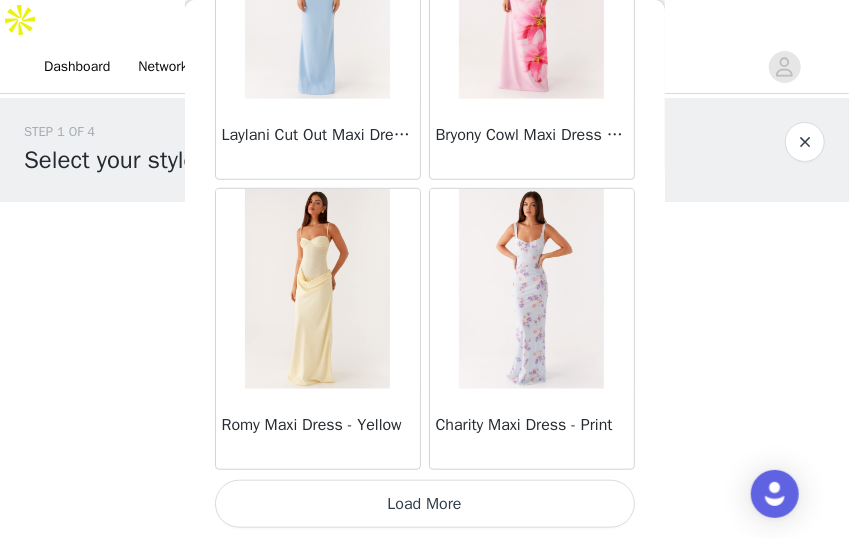 click on "Load More" at bounding box center [425, 504] 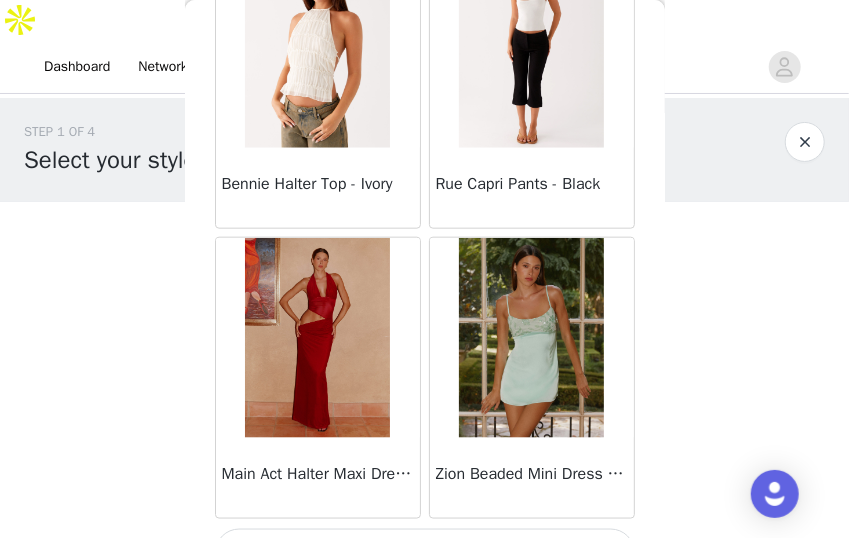 scroll, scrollTop: 8322, scrollLeft: 0, axis: vertical 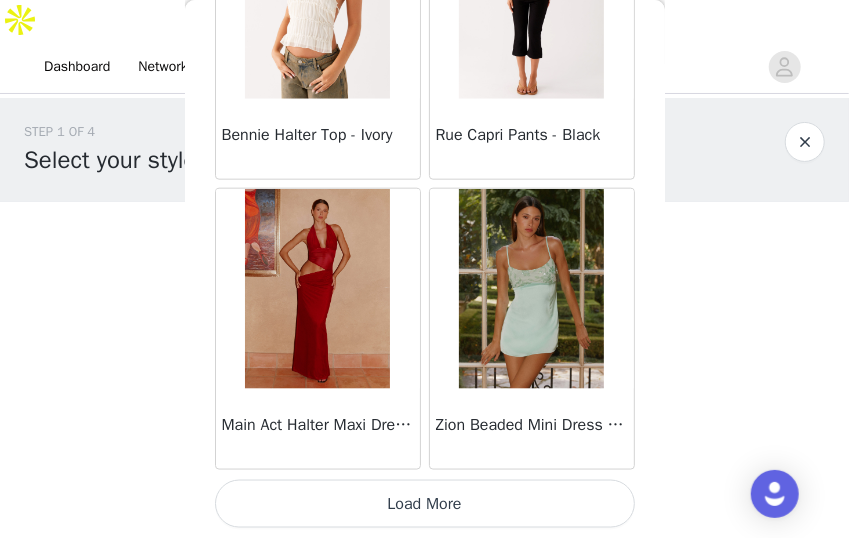 click on "Load More" at bounding box center (425, 504) 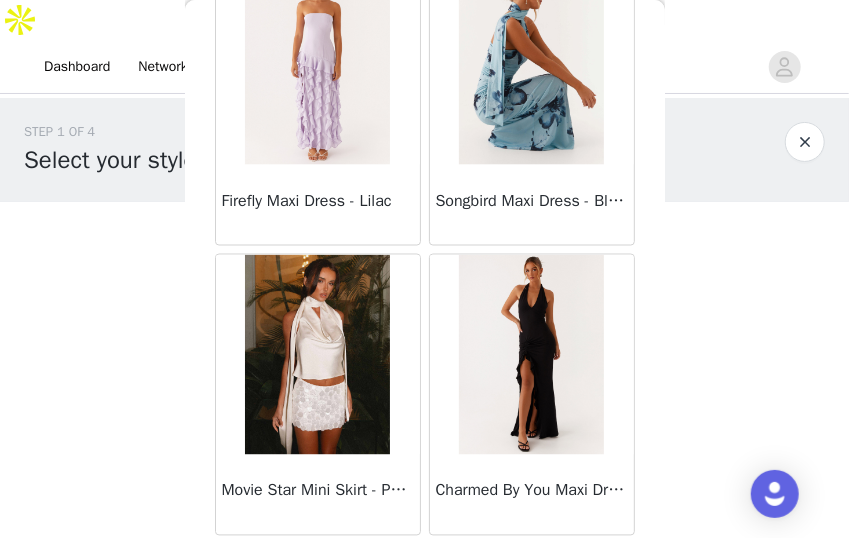 scroll, scrollTop: 11222, scrollLeft: 0, axis: vertical 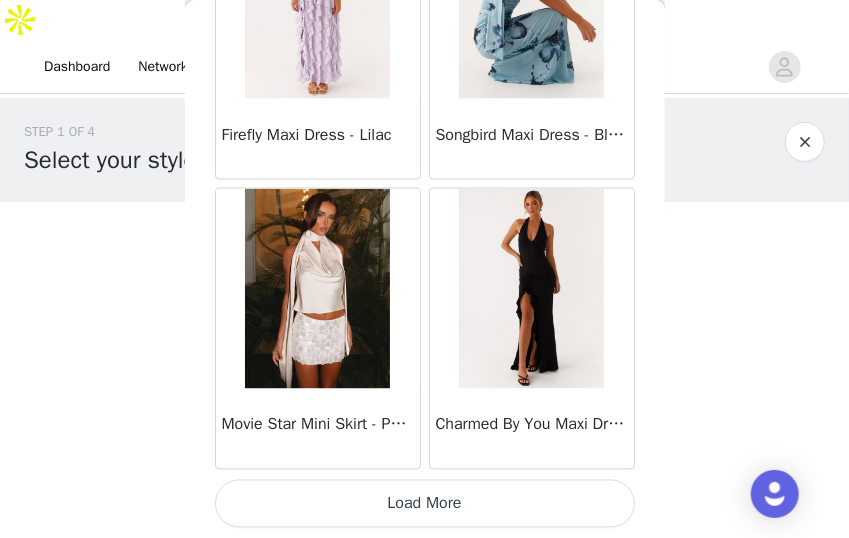click on "Load More" at bounding box center [425, 504] 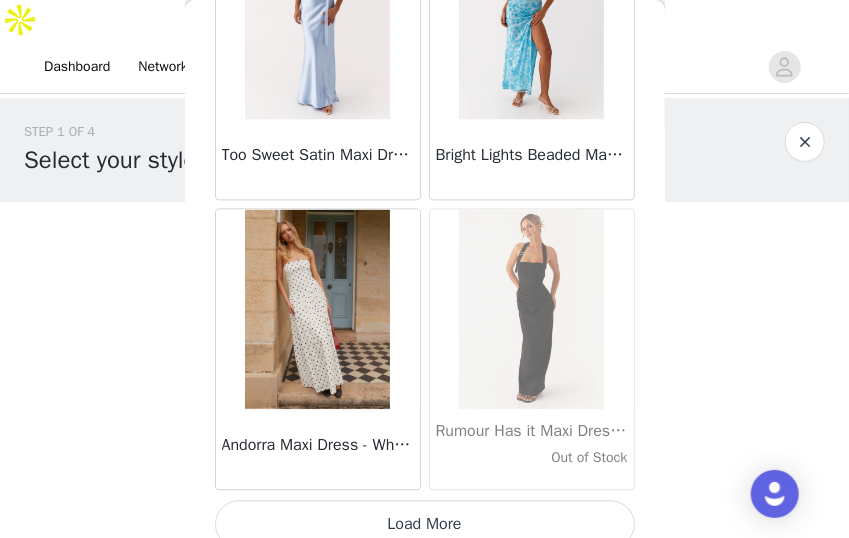 scroll, scrollTop: 14122, scrollLeft: 0, axis: vertical 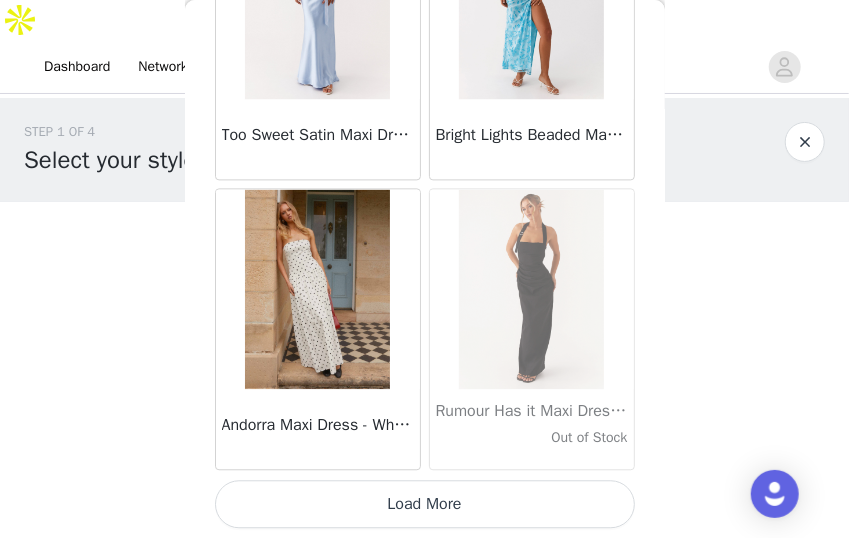 click on "Load More" at bounding box center (425, 504) 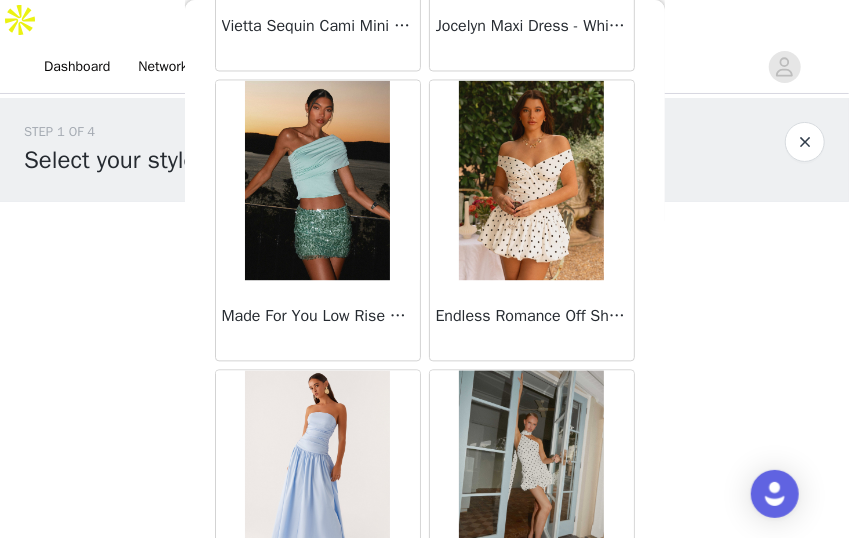 scroll, scrollTop: 16591, scrollLeft: 0, axis: vertical 